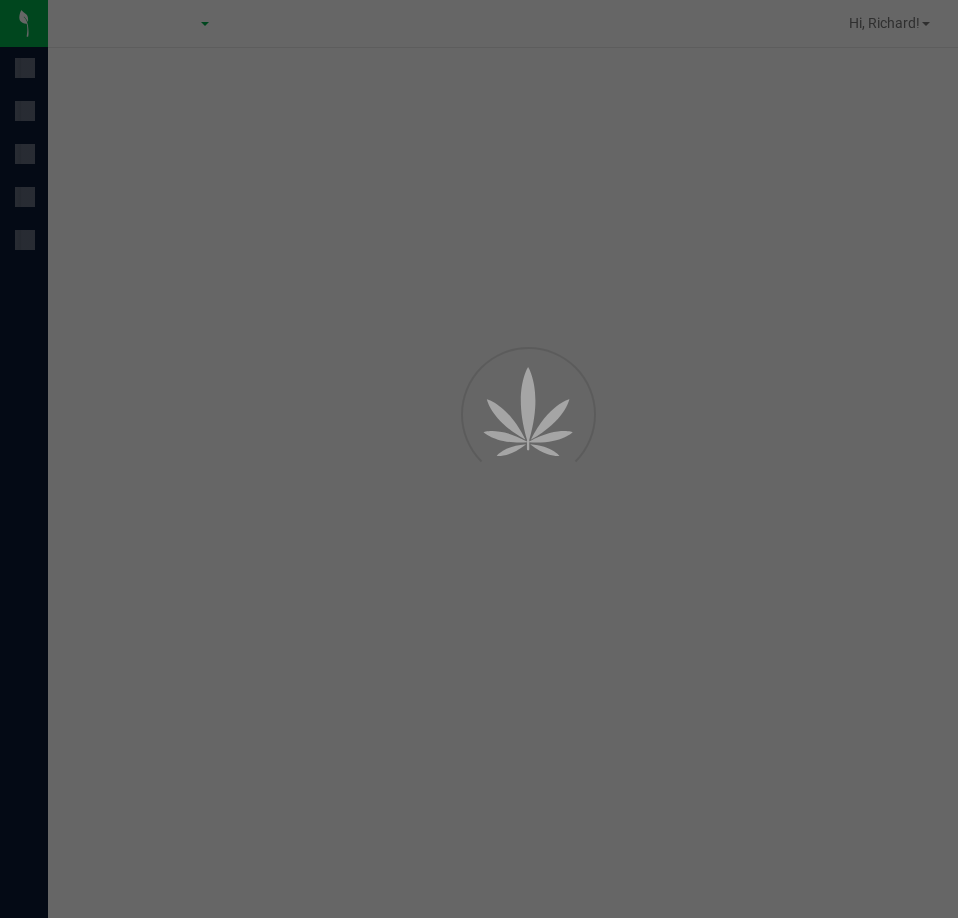 scroll, scrollTop: 0, scrollLeft: 0, axis: both 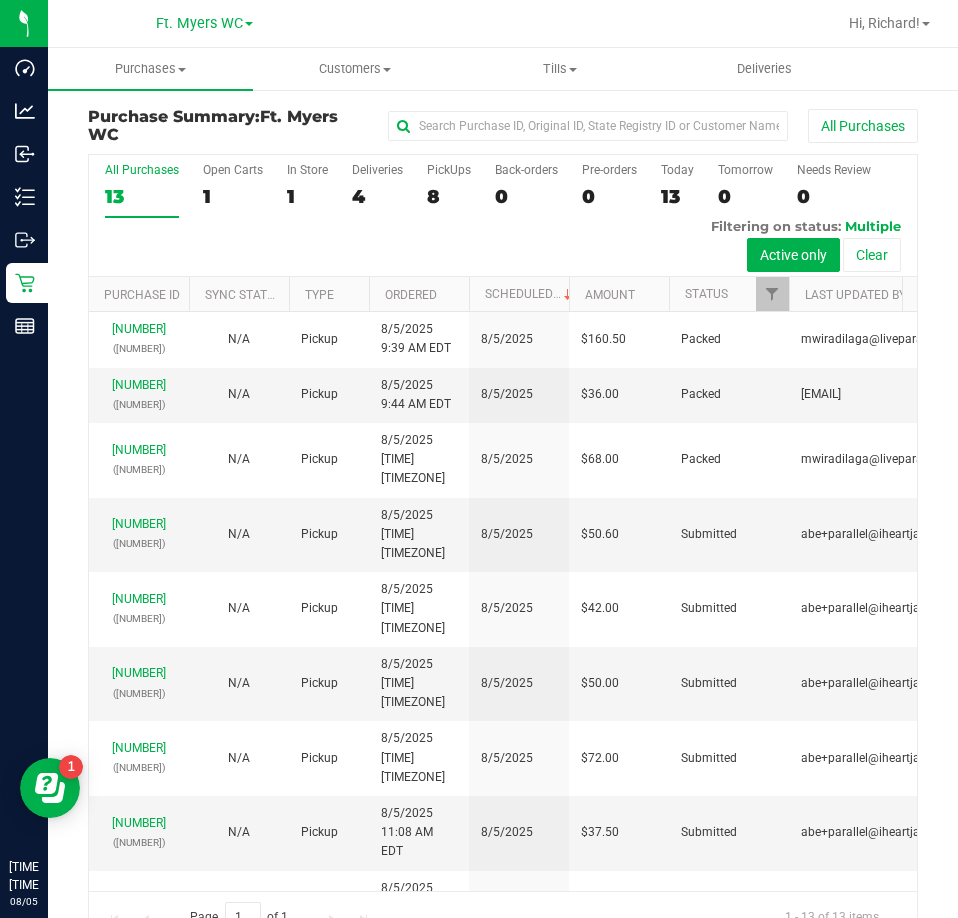 click on "4" at bounding box center (377, 196) 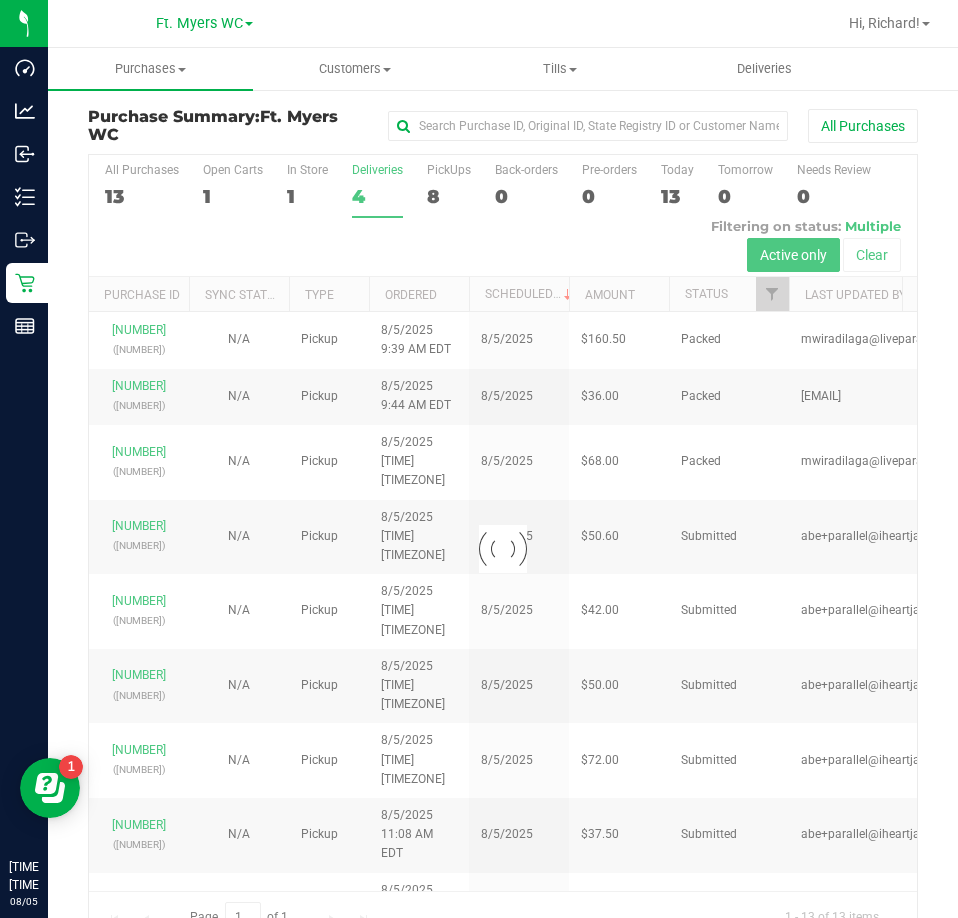 click at bounding box center [503, 548] 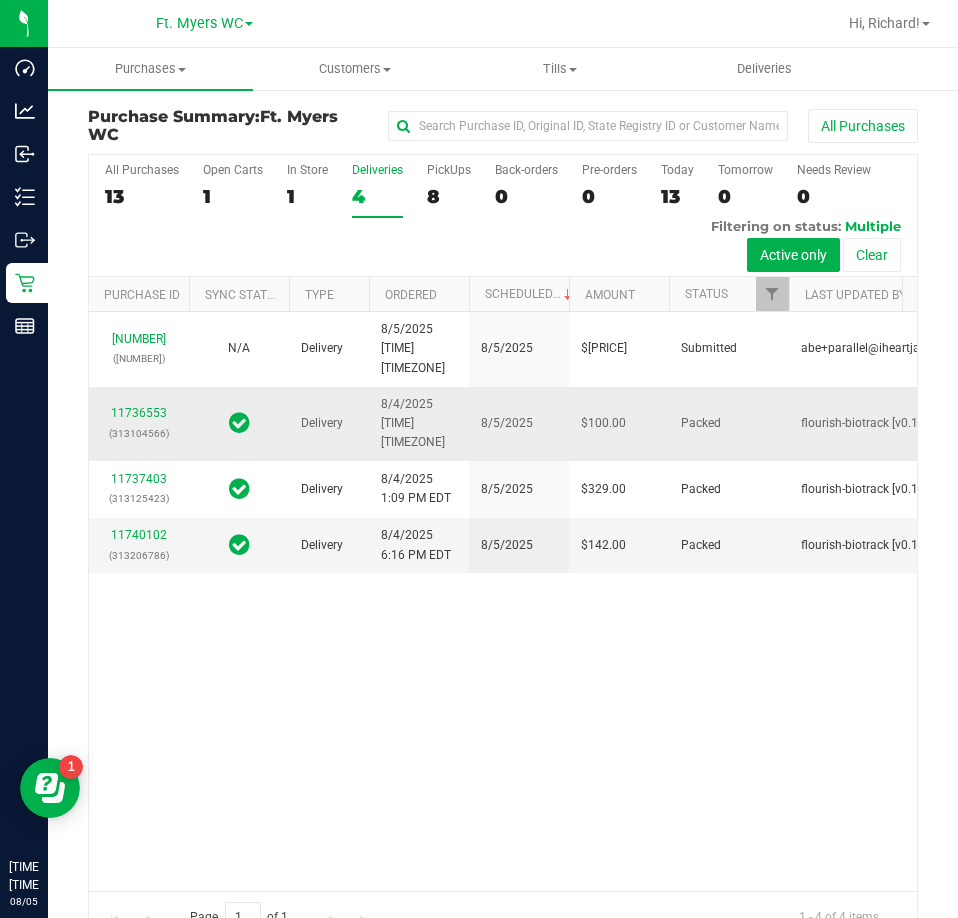 scroll, scrollTop: 0, scrollLeft: 0, axis: both 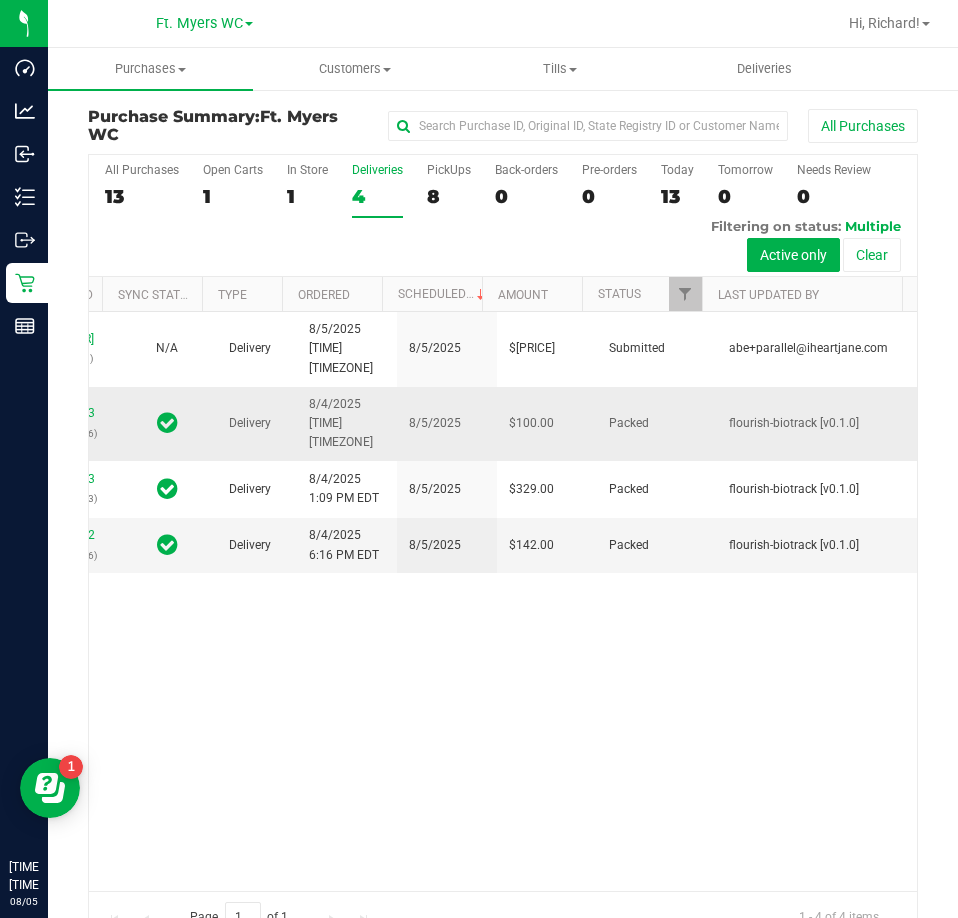 drag, startPoint x: 511, startPoint y: 515, endPoint x: 712, endPoint y: 455, distance: 209.76416 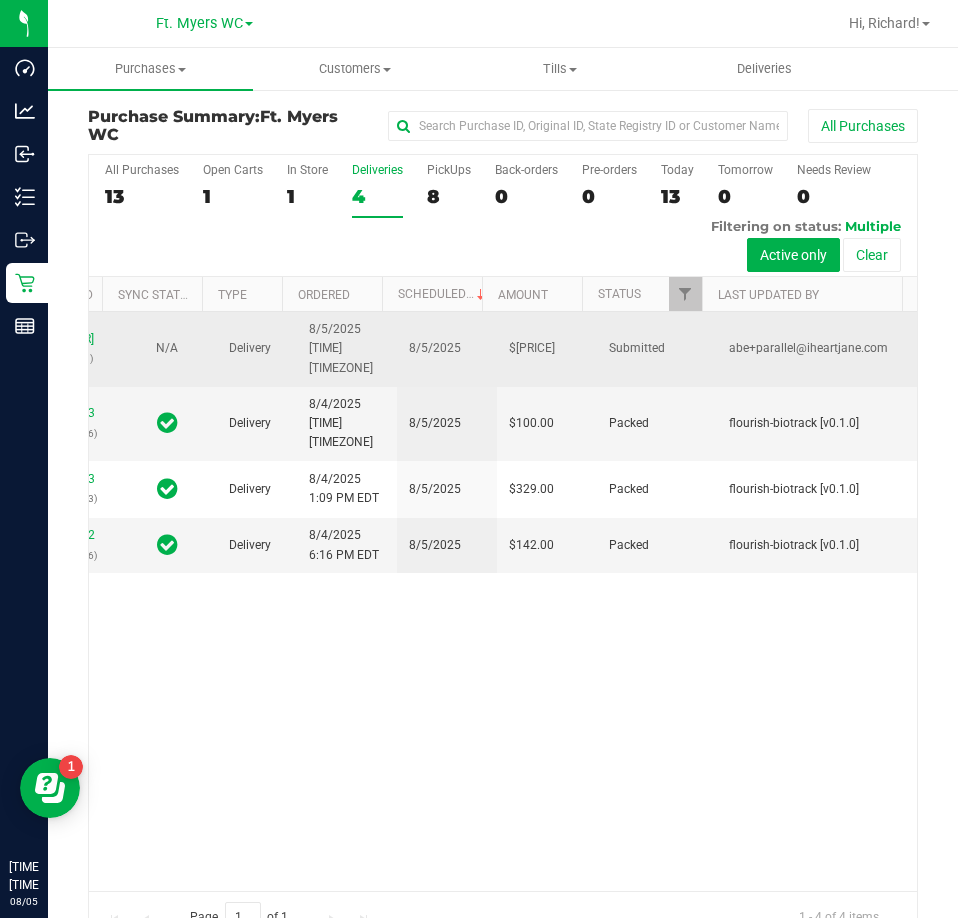 scroll, scrollTop: 0, scrollLeft: 0, axis: both 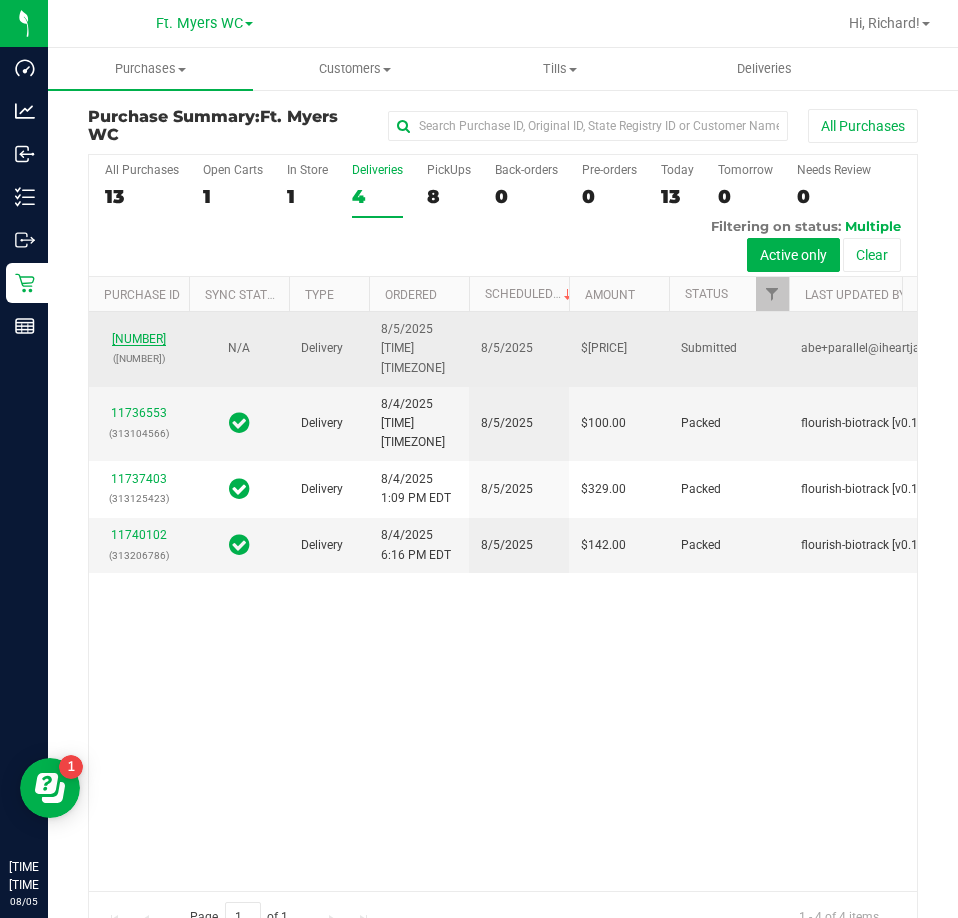 drag, startPoint x: 712, startPoint y: 455, endPoint x: 155, endPoint y: 370, distance: 563.4483 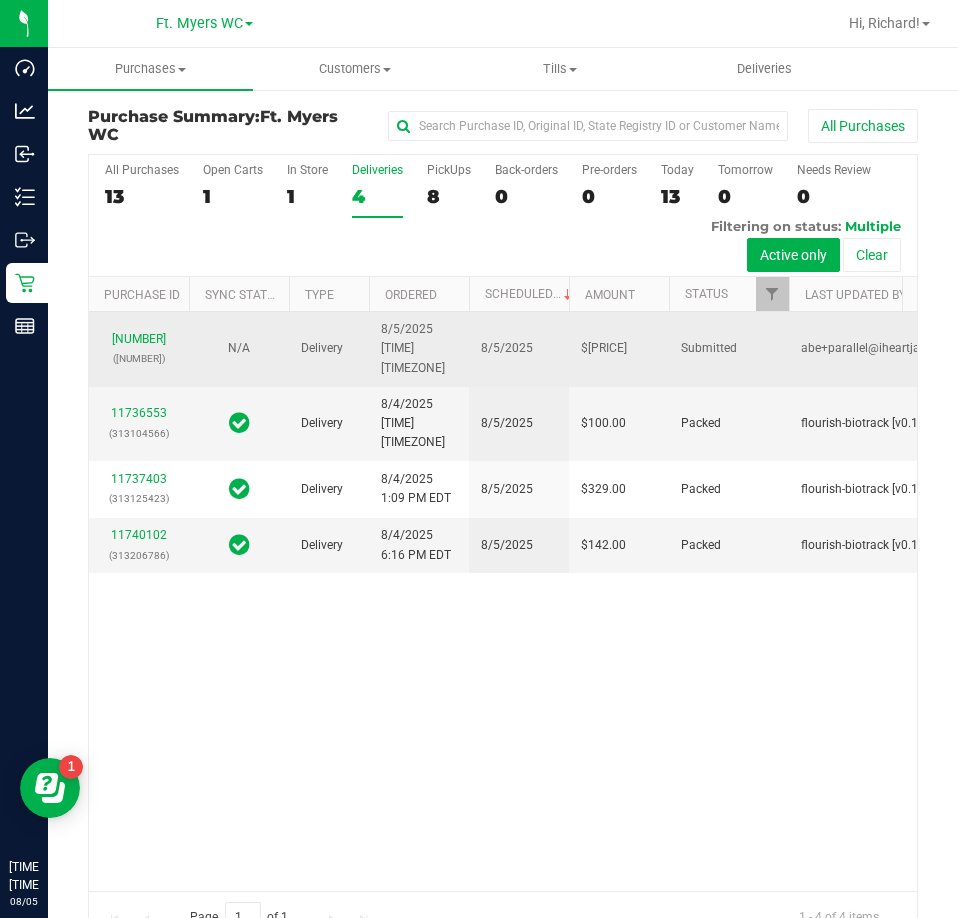 click on "8/5/2025" at bounding box center (519, 349) 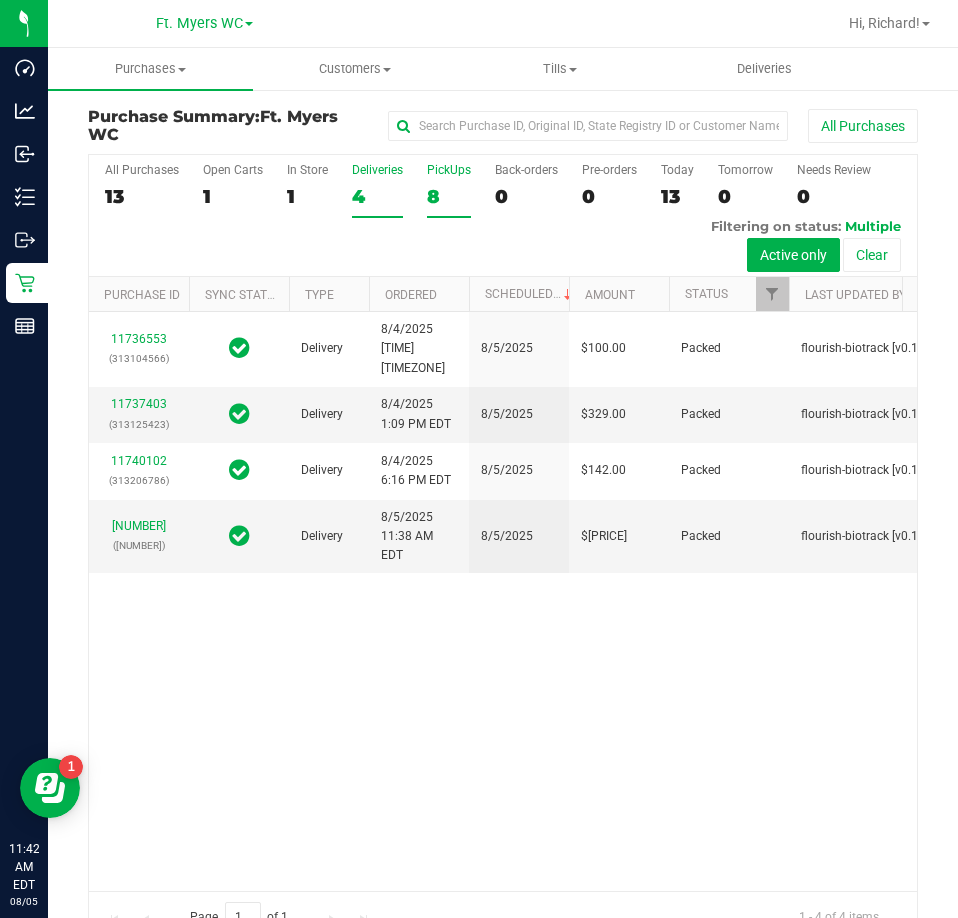 click on "PickUps
8" at bounding box center [449, 190] 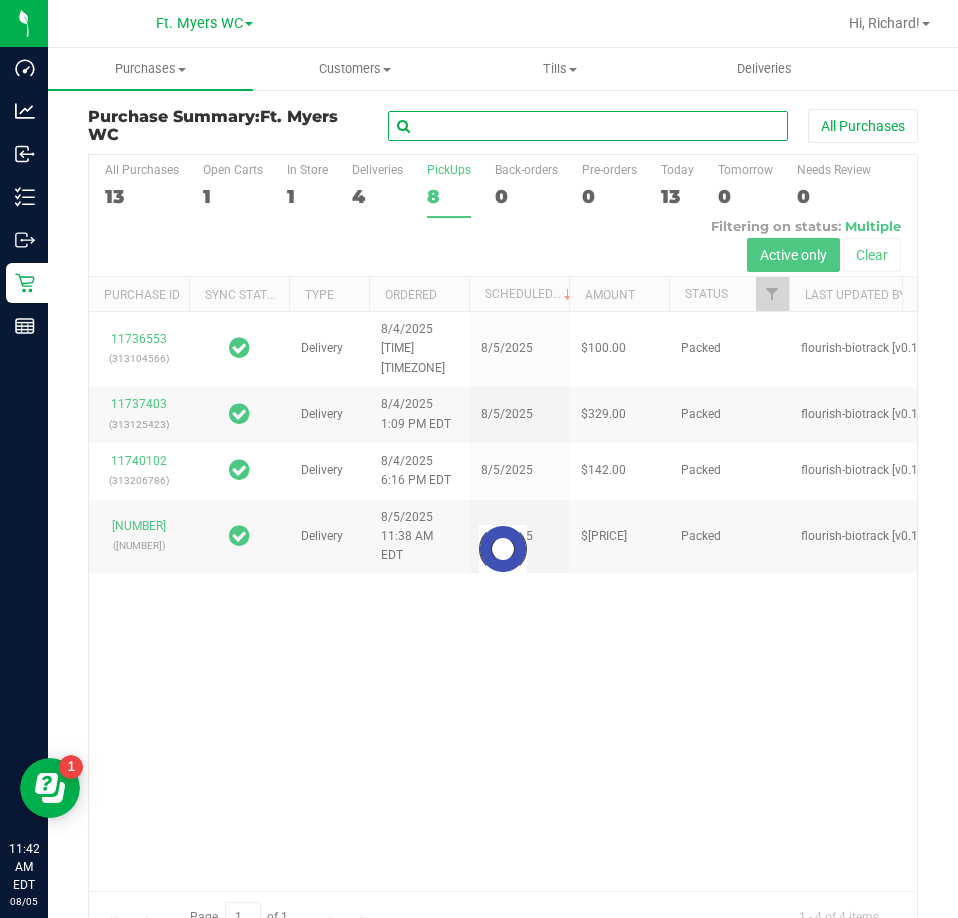 click at bounding box center (588, 126) 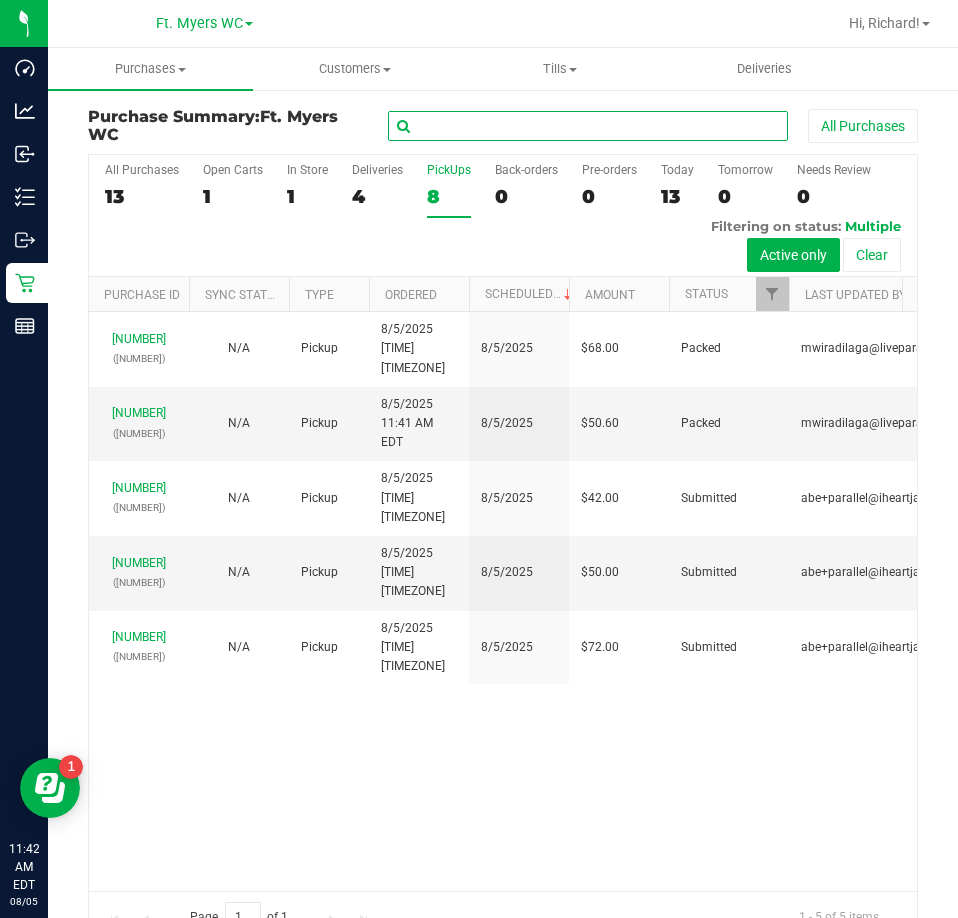 click at bounding box center [588, 126] 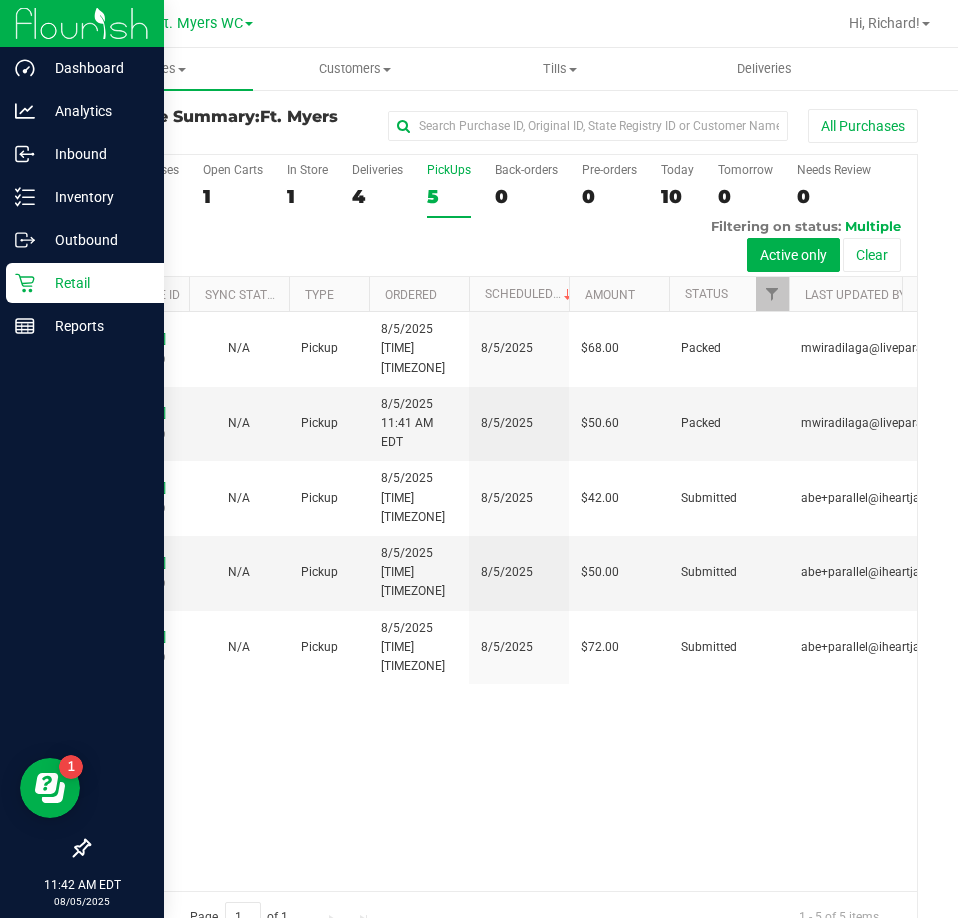 click 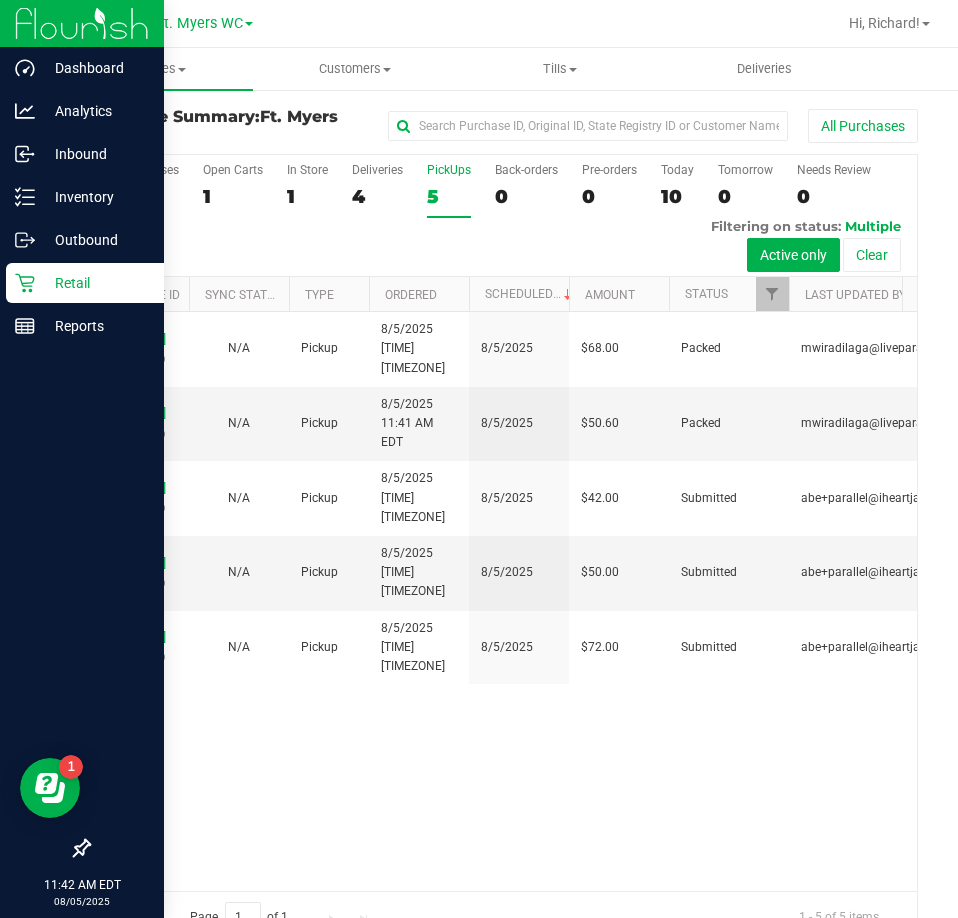 click on "Retail" at bounding box center (85, 283) 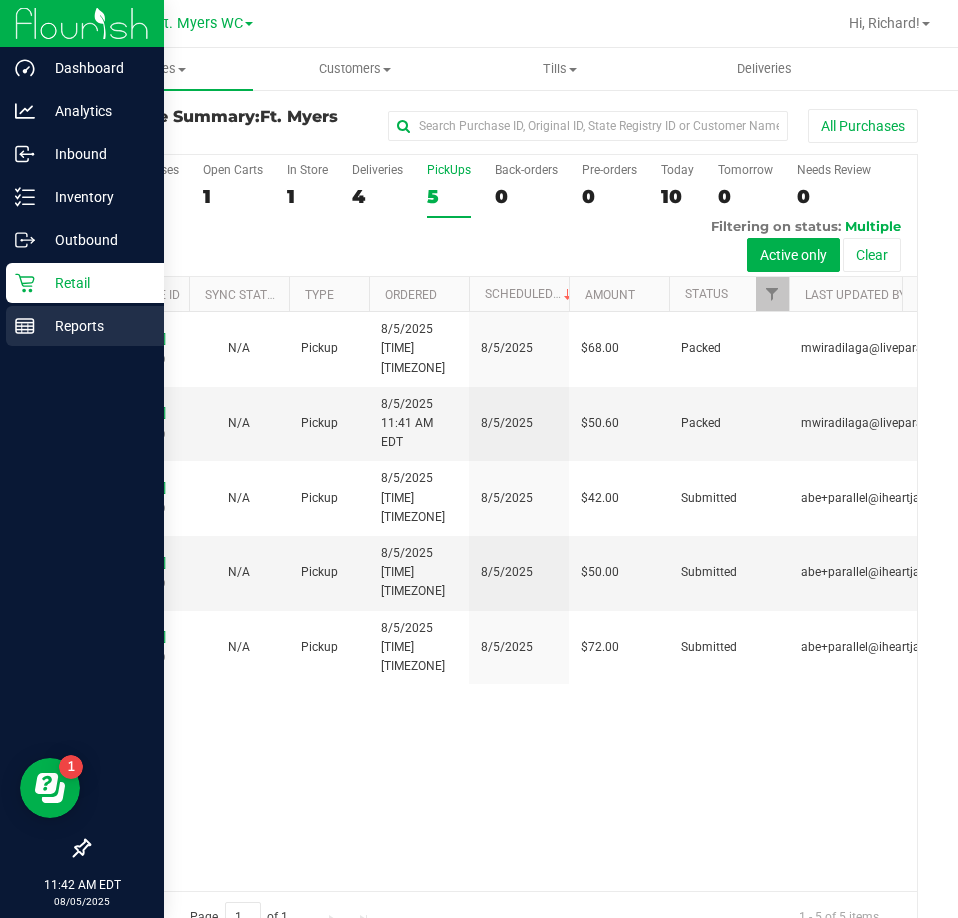 click on "Reports" at bounding box center [95, 326] 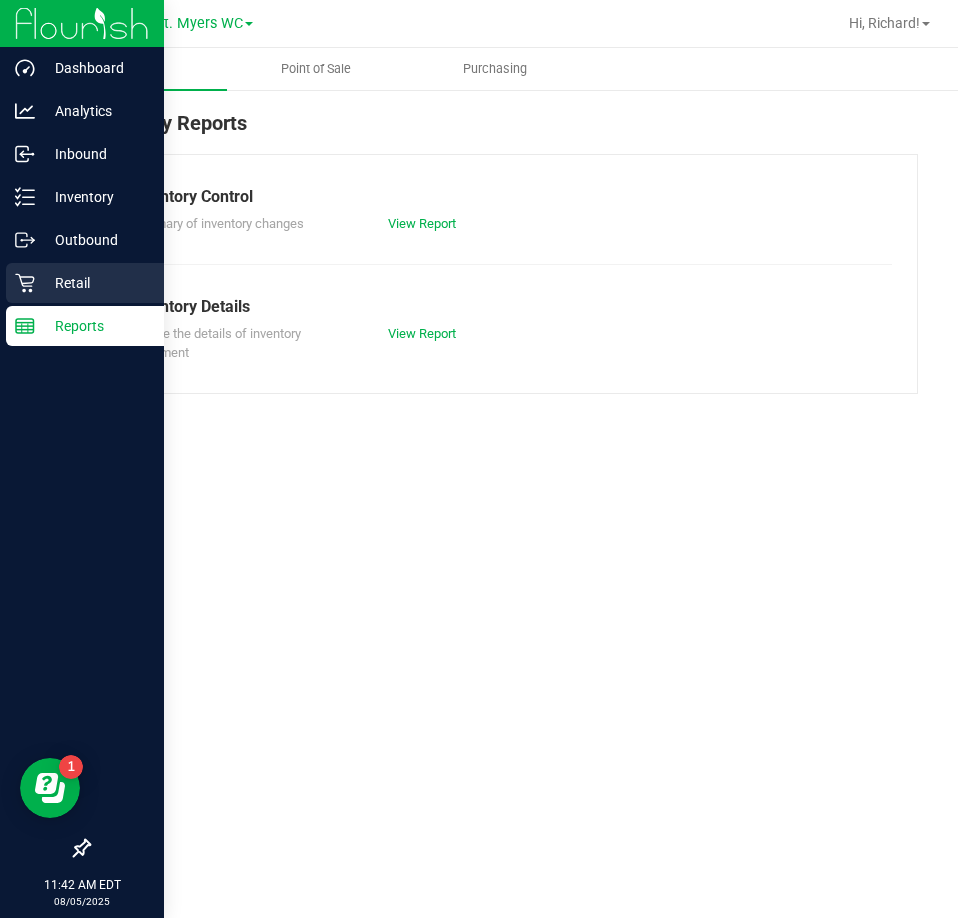 click on "Retail" at bounding box center [95, 283] 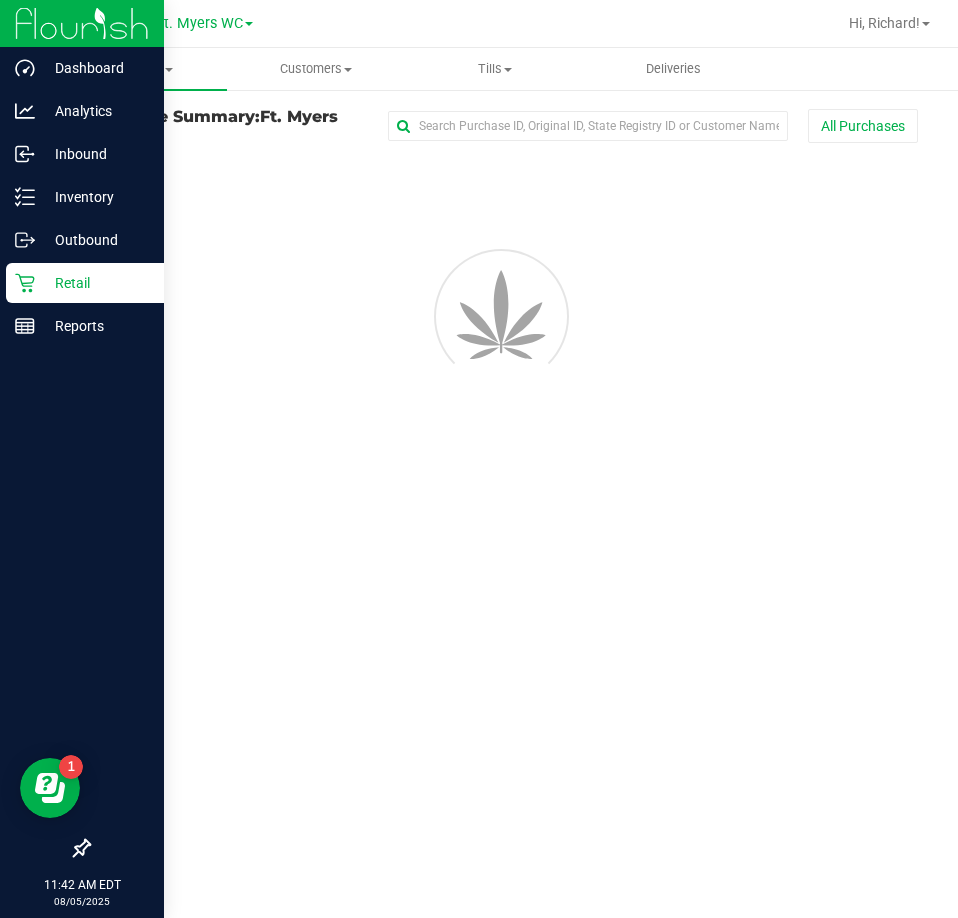 click on "Retail" at bounding box center [95, 283] 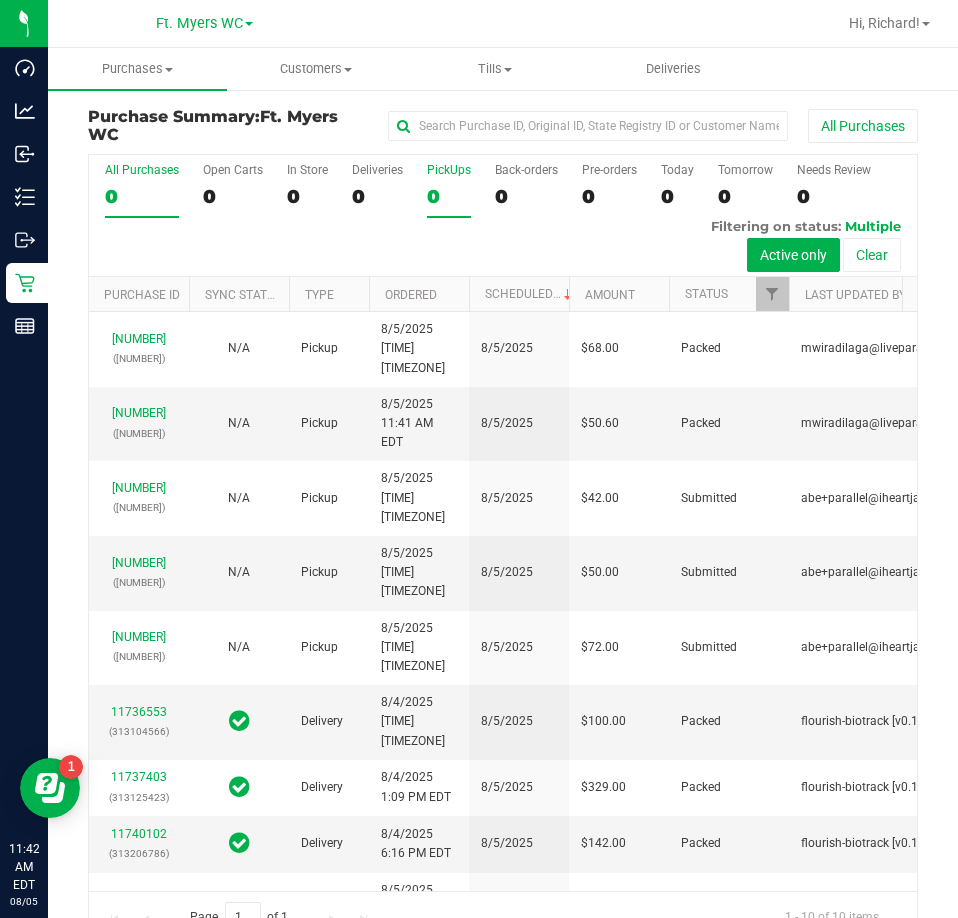 click on "0" at bounding box center (449, 196) 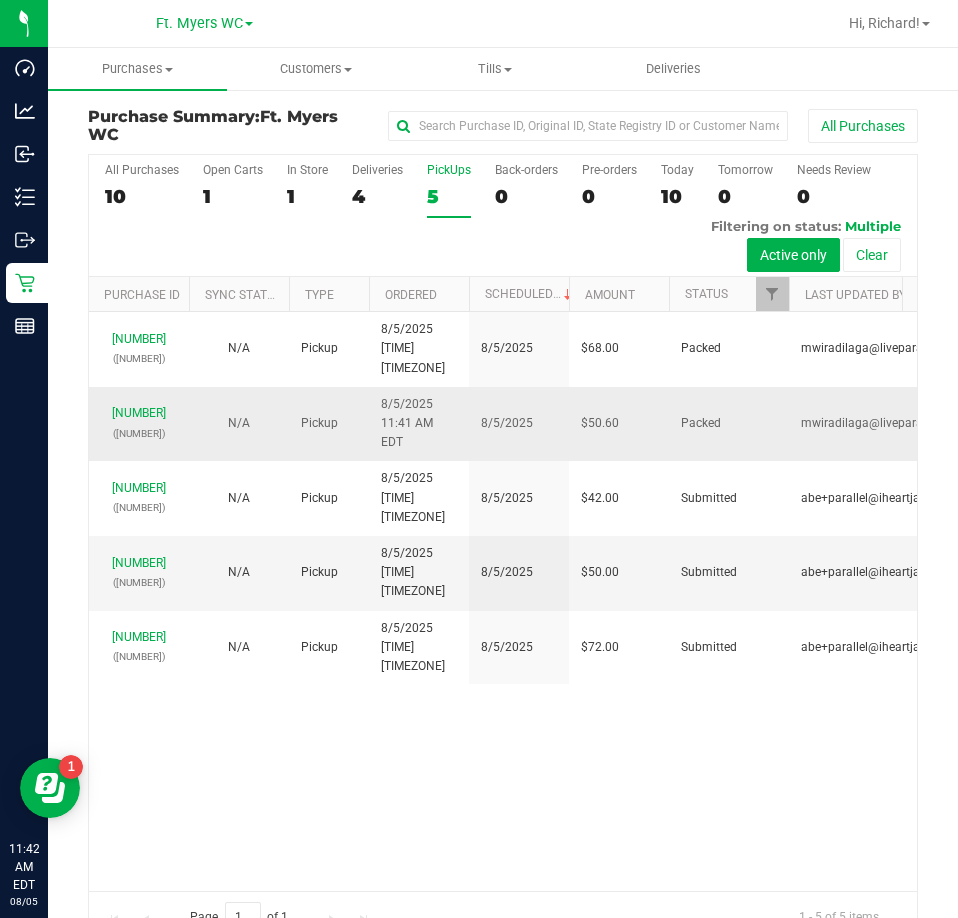 scroll, scrollTop: 0, scrollLeft: 102, axis: horizontal 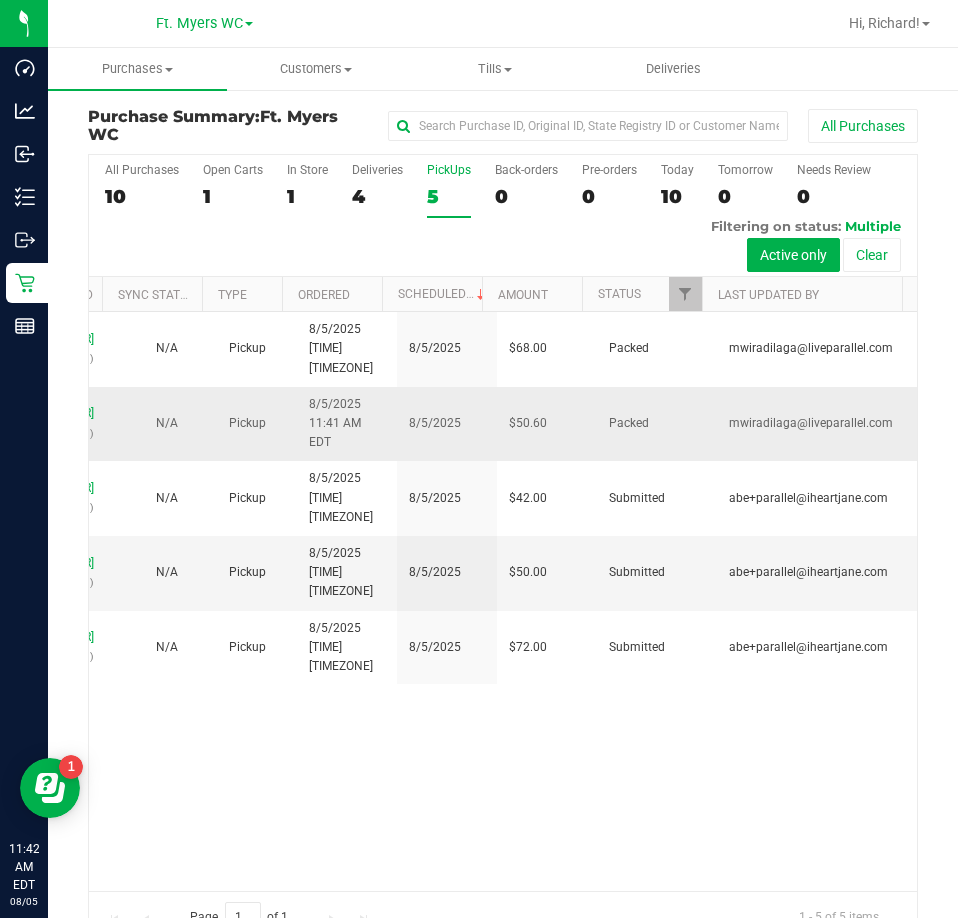 drag, startPoint x: 459, startPoint y: 409, endPoint x: 781, endPoint y: 410, distance: 322.00156 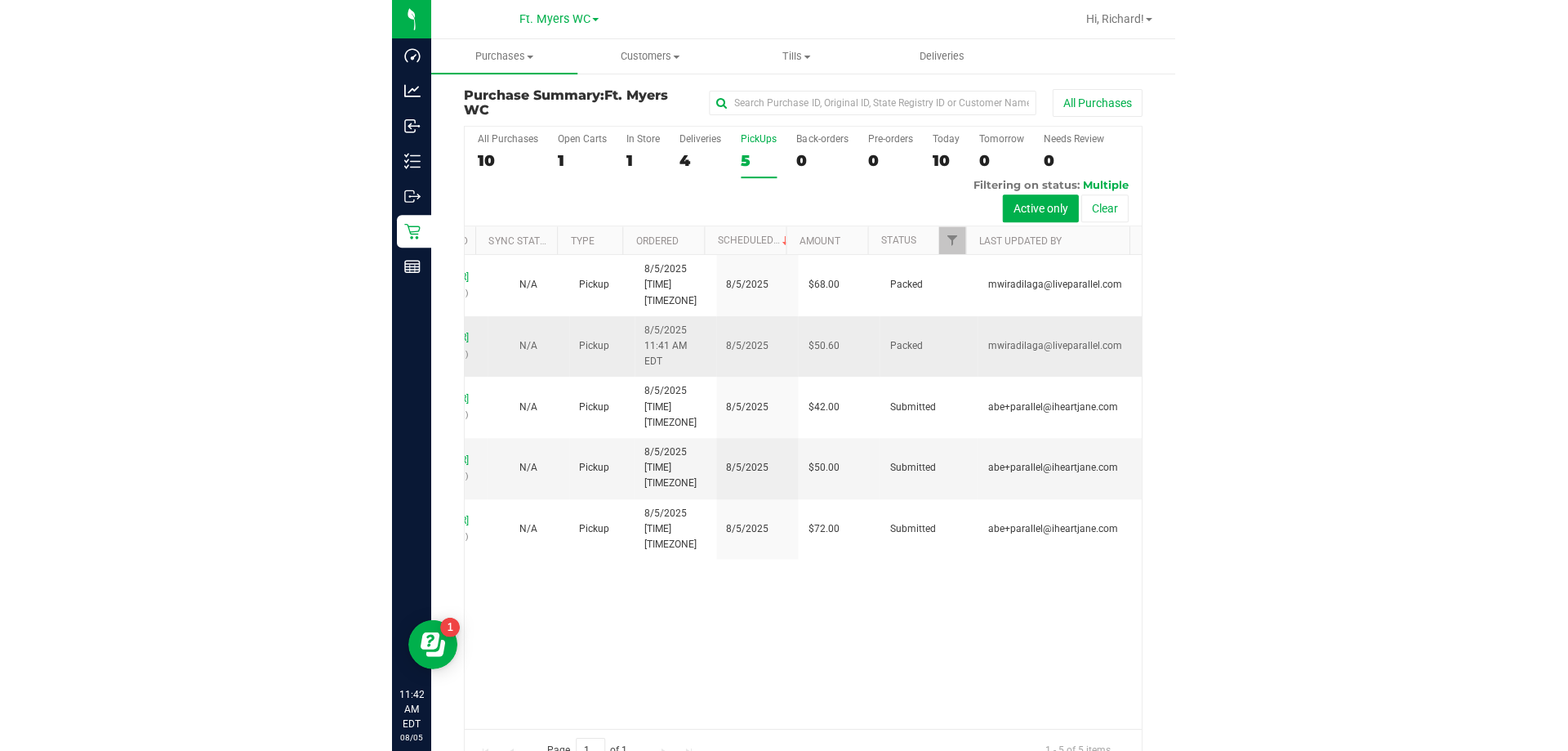 scroll, scrollTop: 0, scrollLeft: 0, axis: both 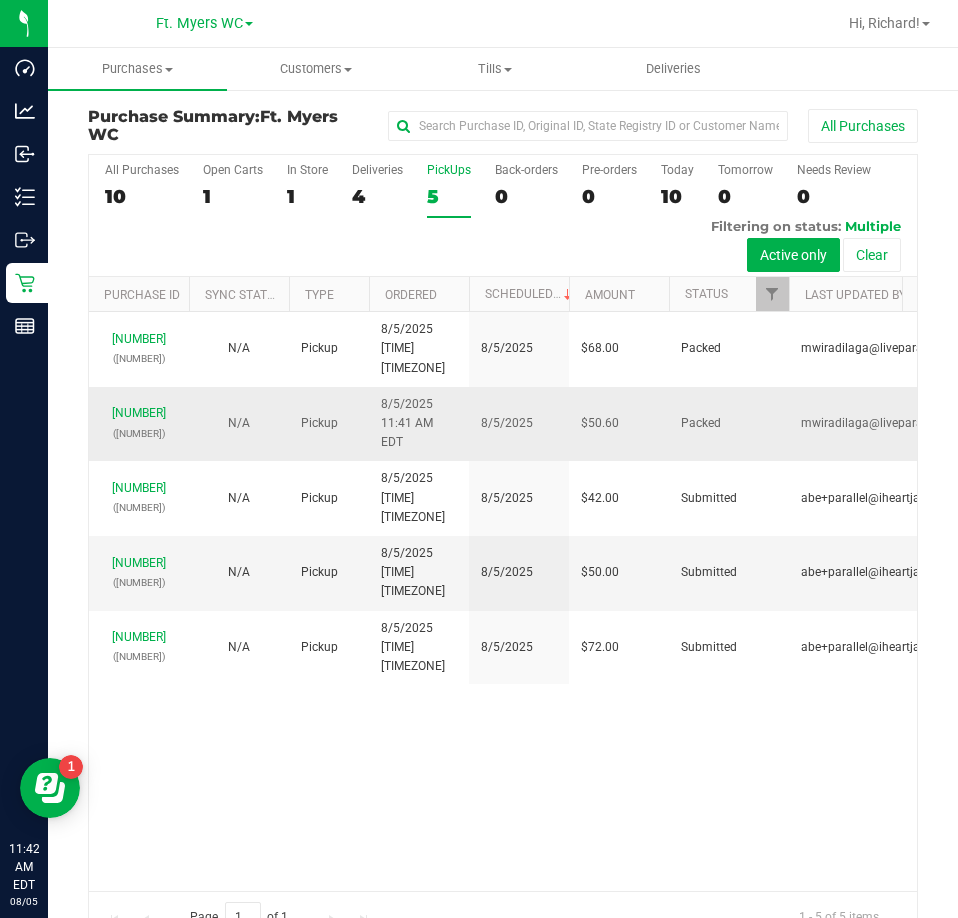drag, startPoint x: 781, startPoint y: 410, endPoint x: 556, endPoint y: 391, distance: 225.8008 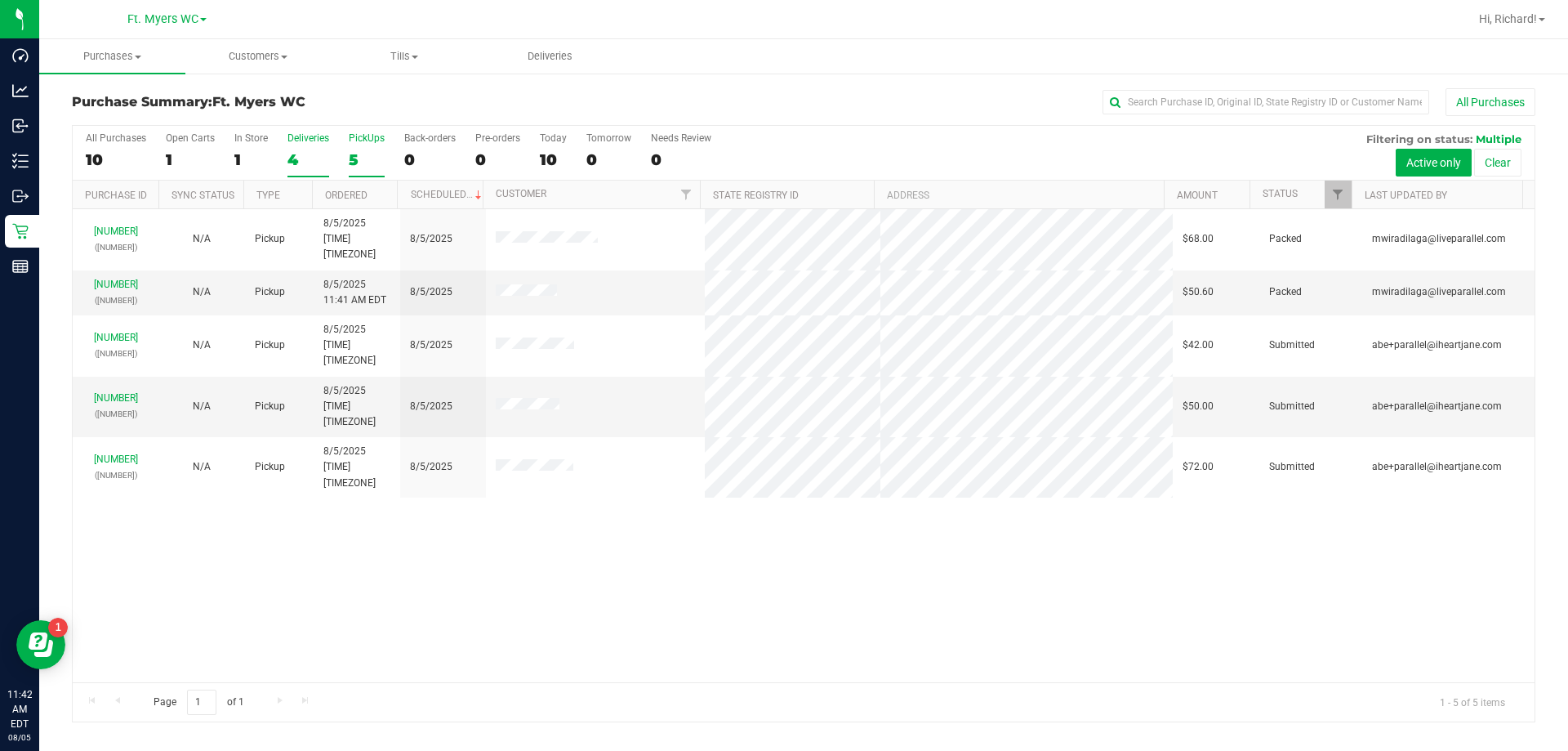 click on "4" at bounding box center (308, 159) 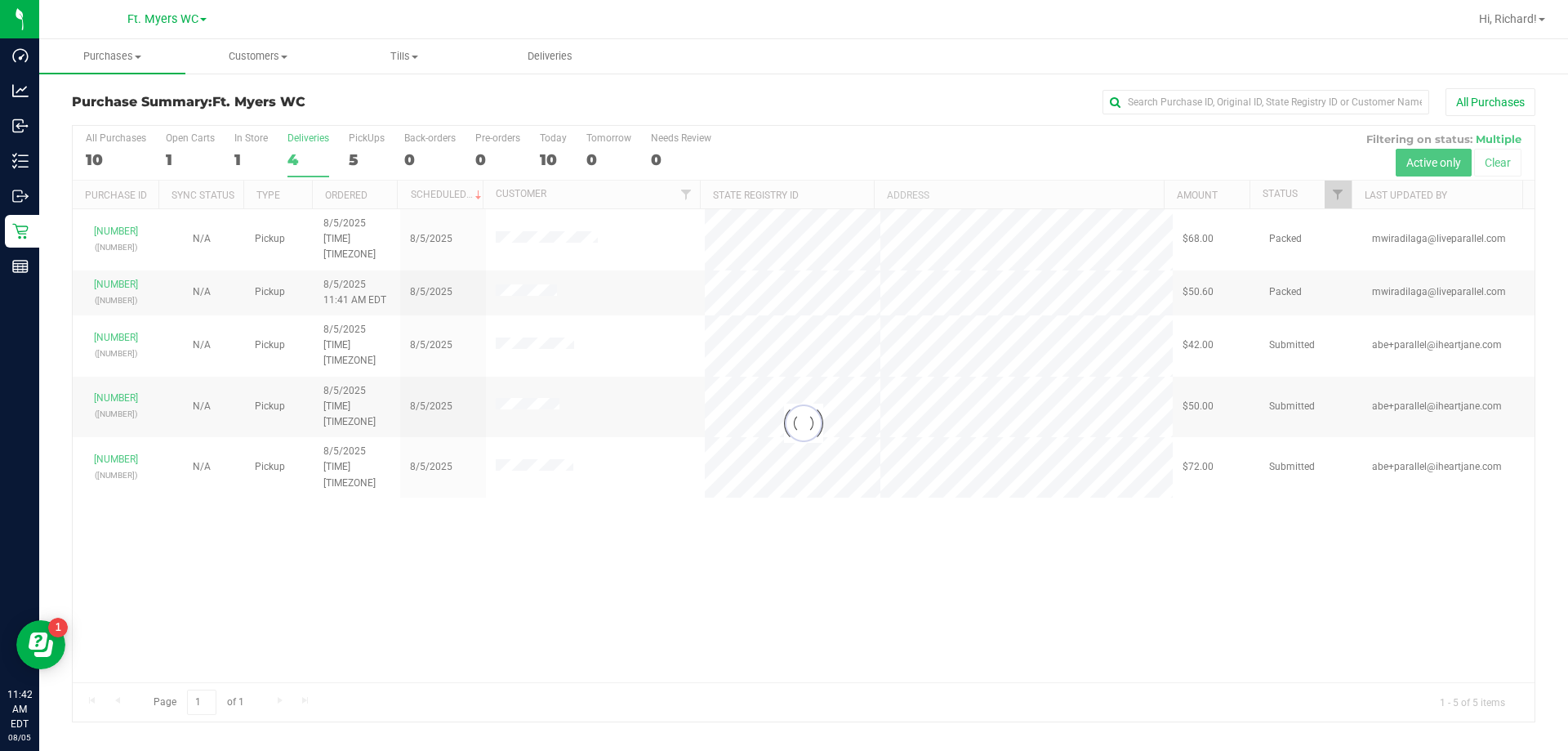 click at bounding box center (804, 423) 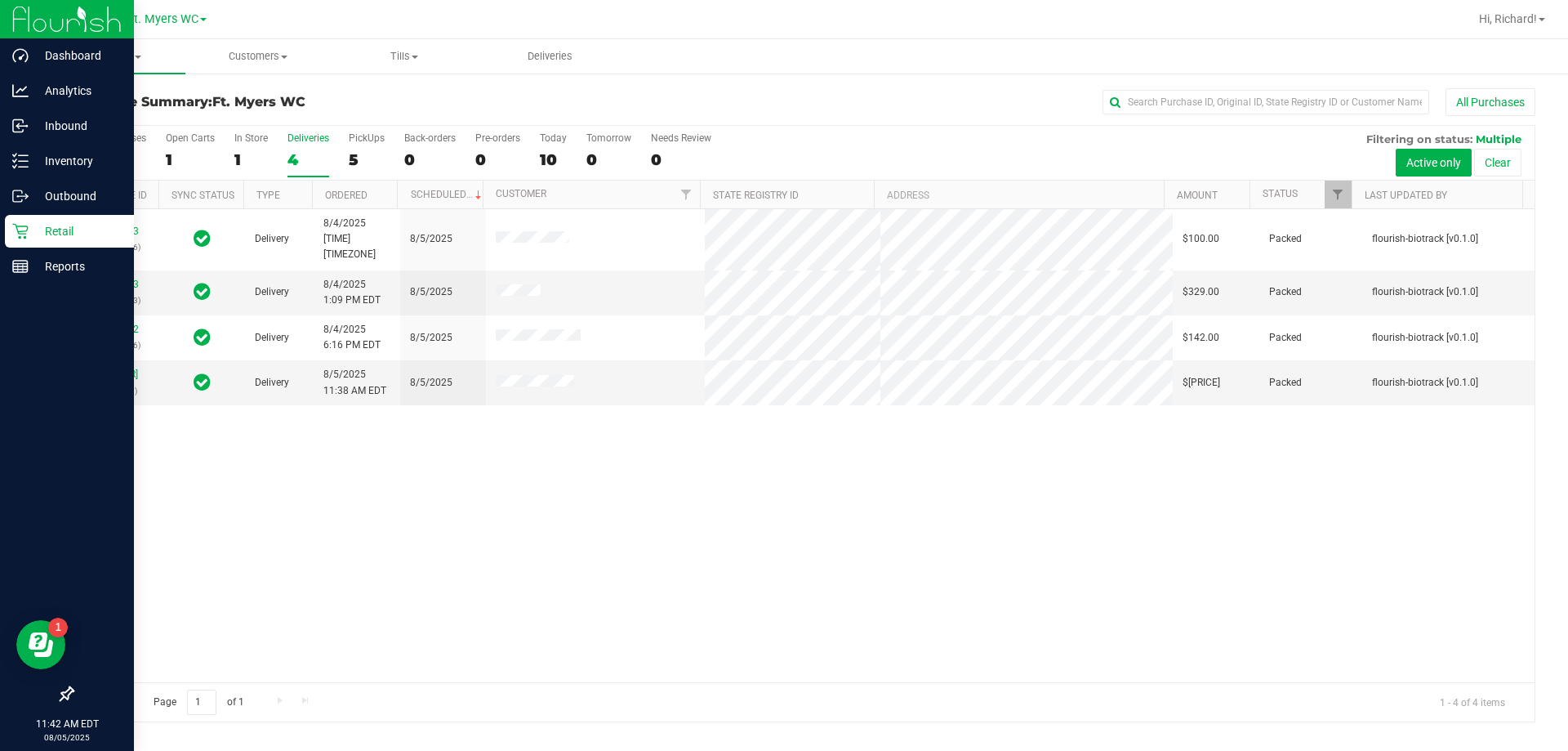 click on "Retail" at bounding box center (78, 231) 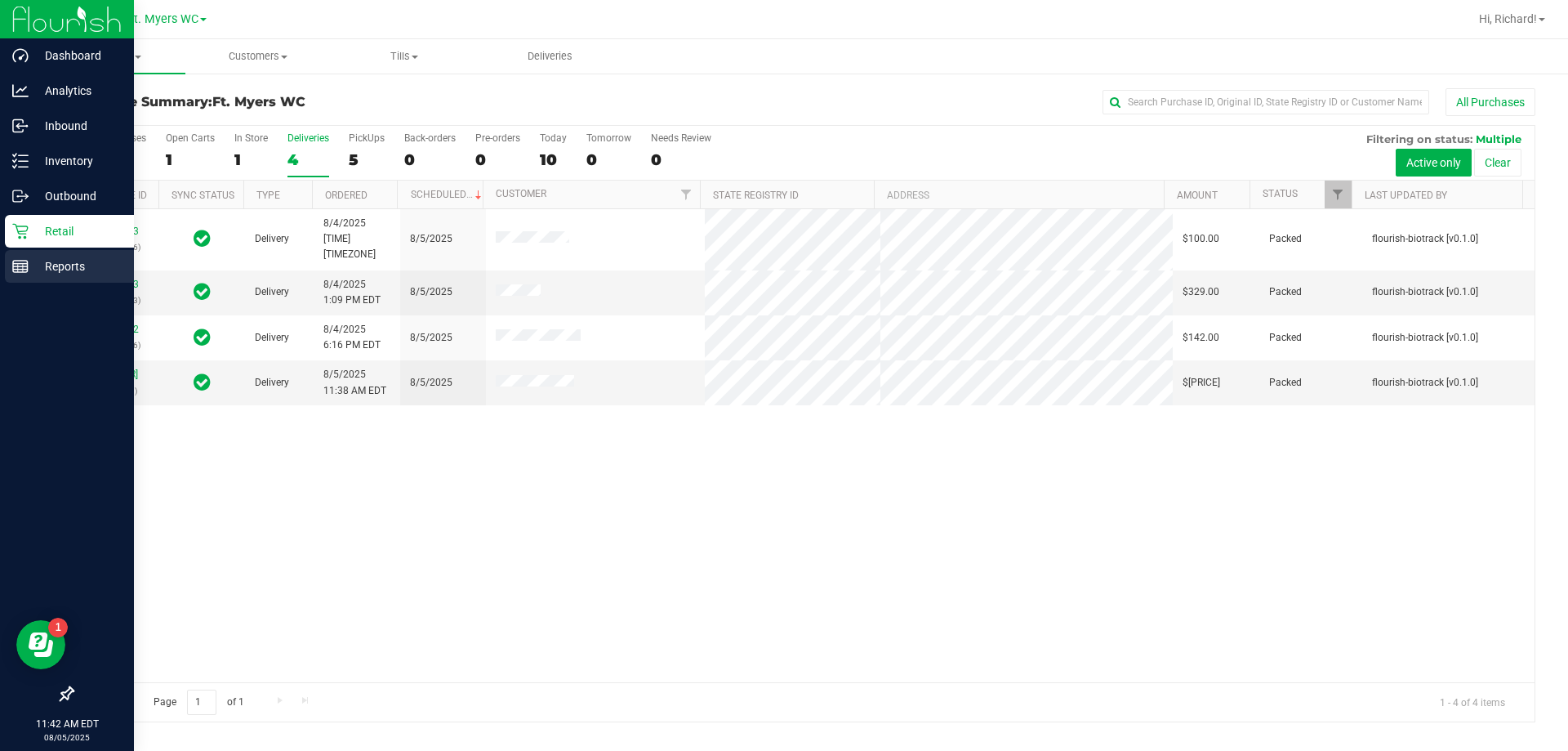 click on "Reports" at bounding box center (78, 266) 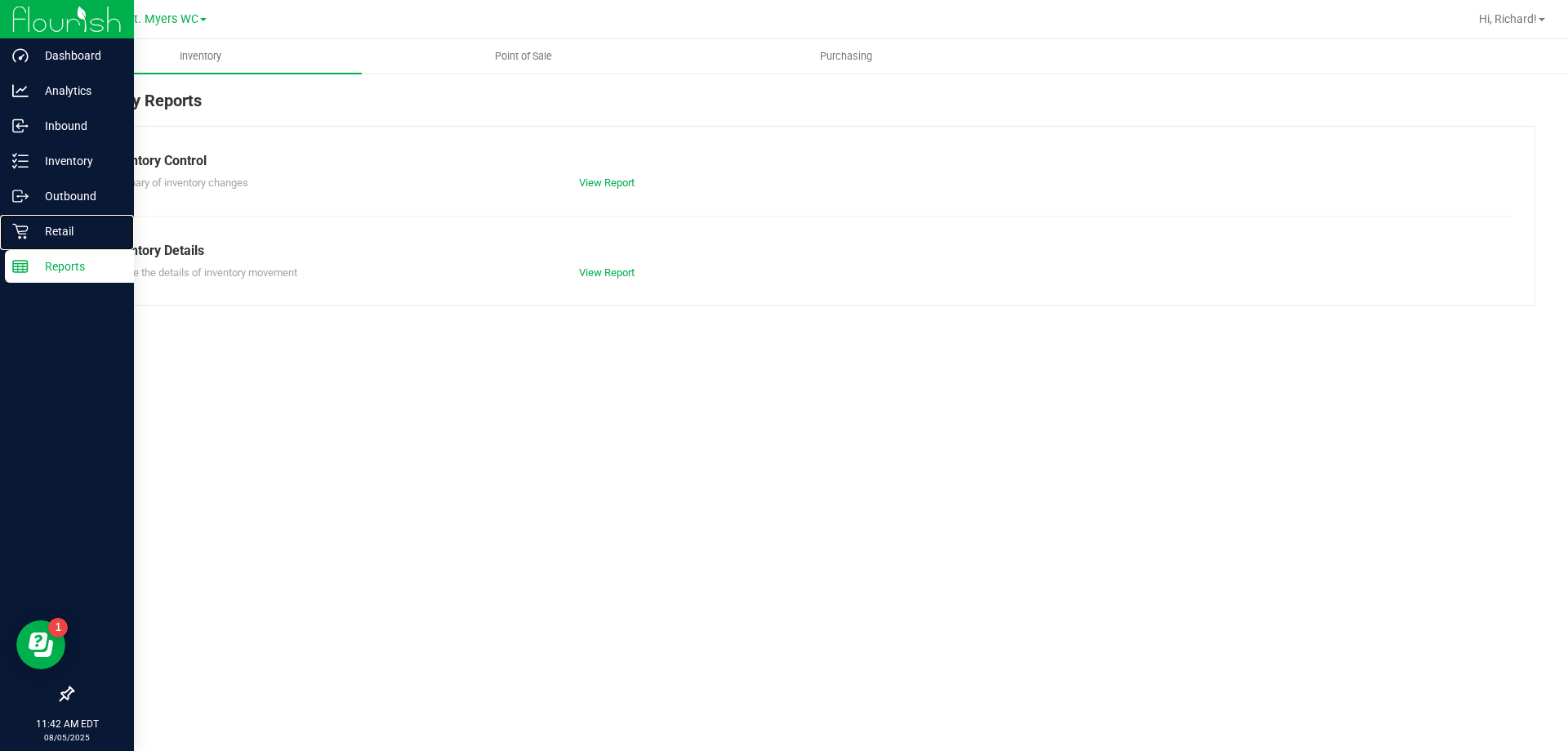 click on "Retail" at bounding box center [78, 231] 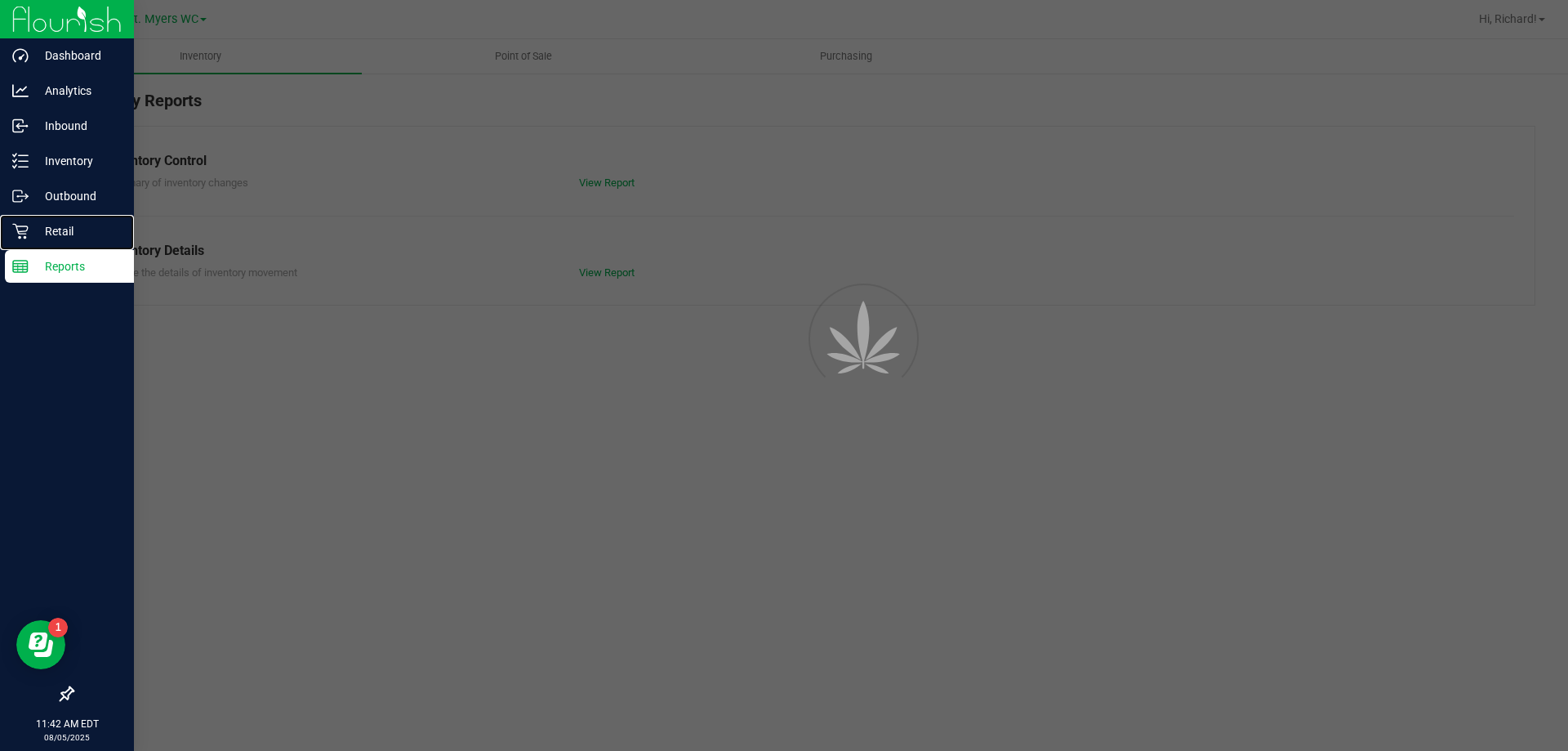 click on "Retail" at bounding box center [78, 231] 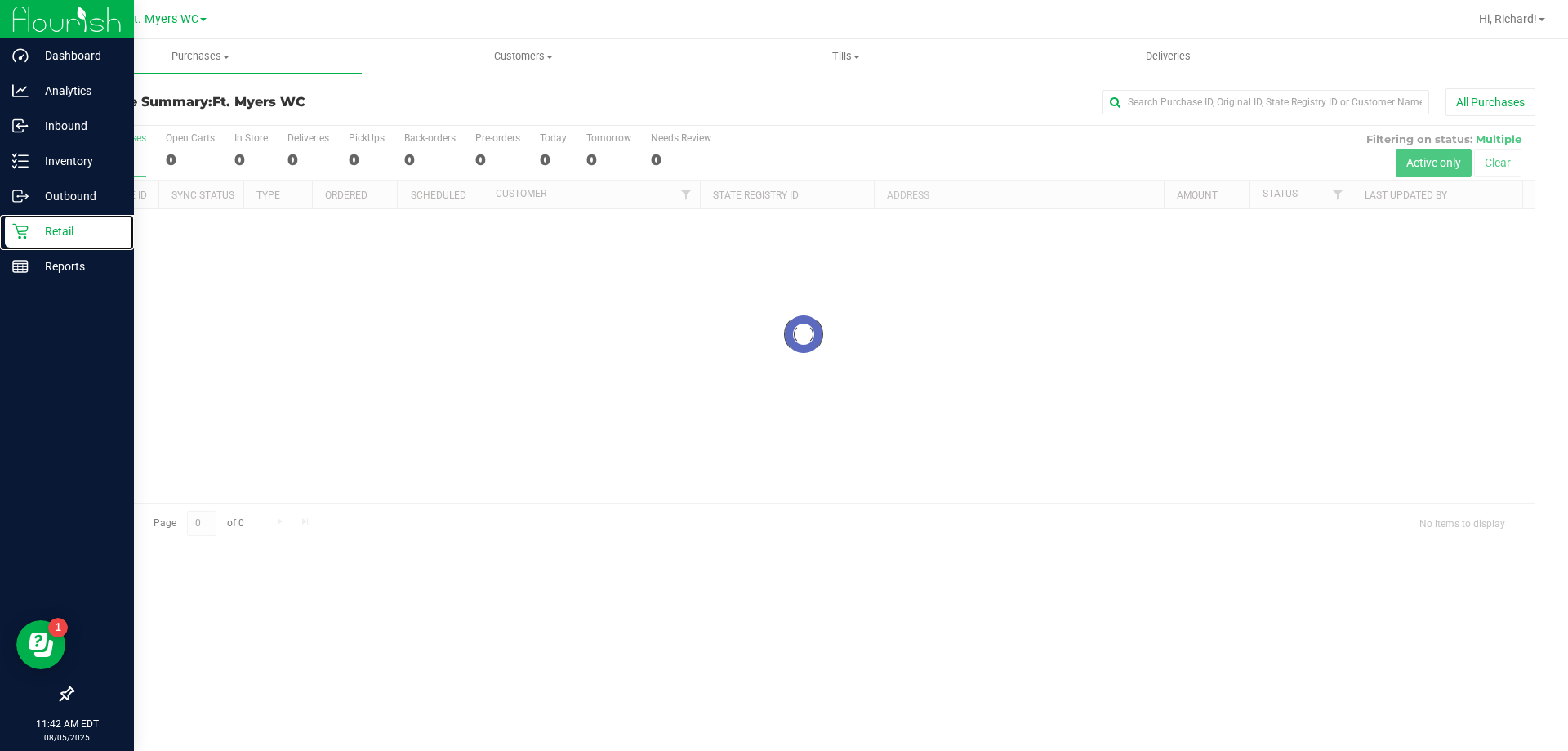 click on "Retail" at bounding box center [78, 231] 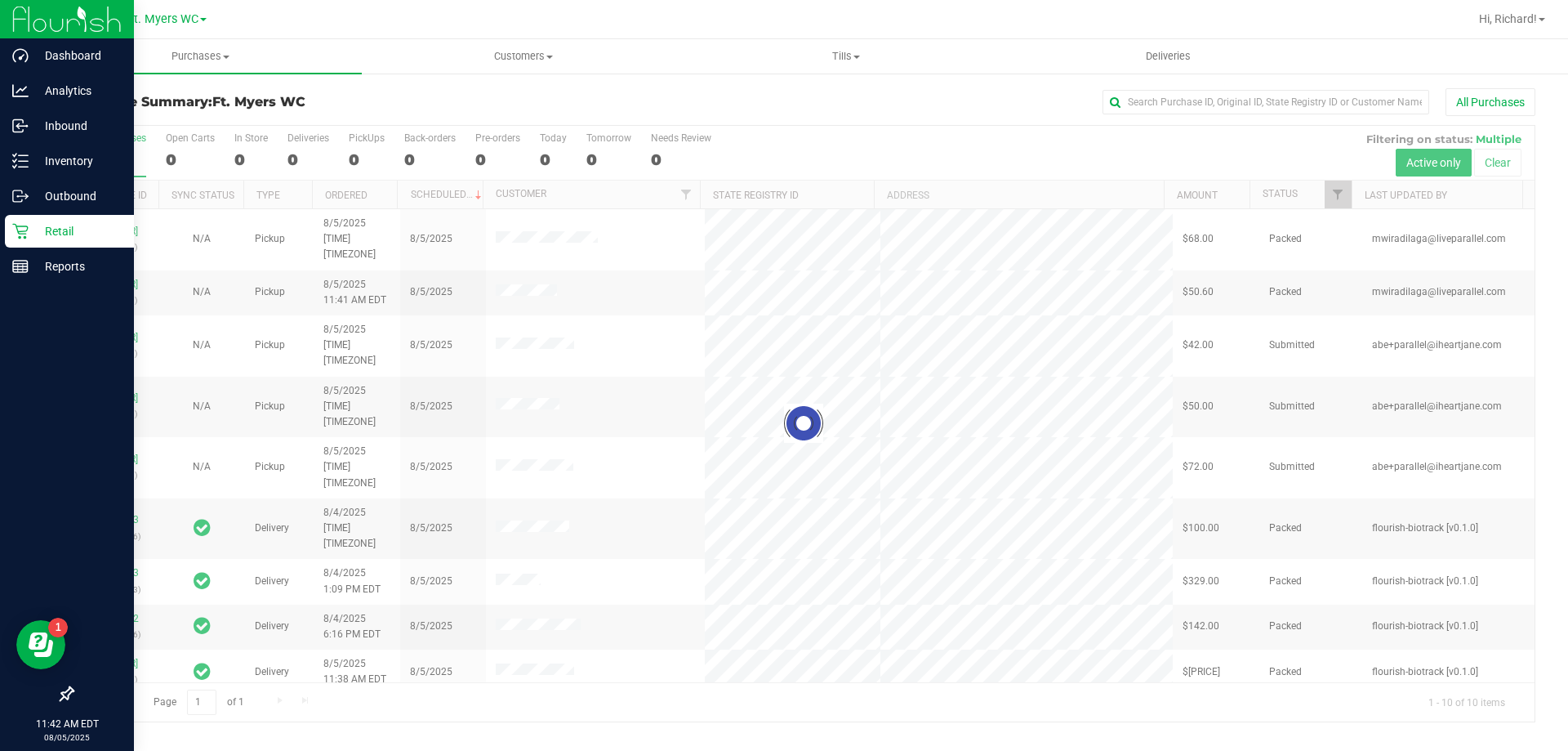 click at bounding box center [804, 423] 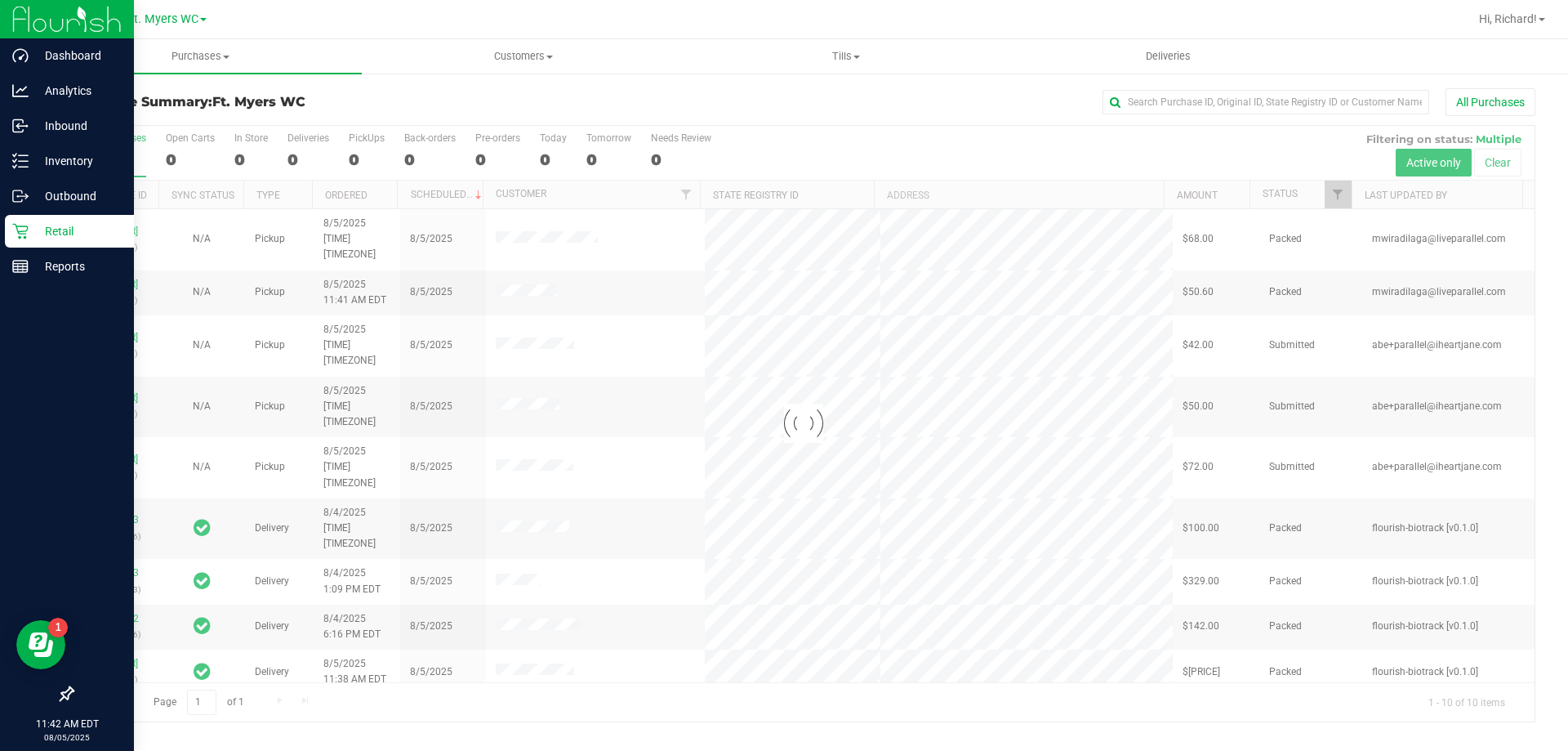 click at bounding box center (804, 423) 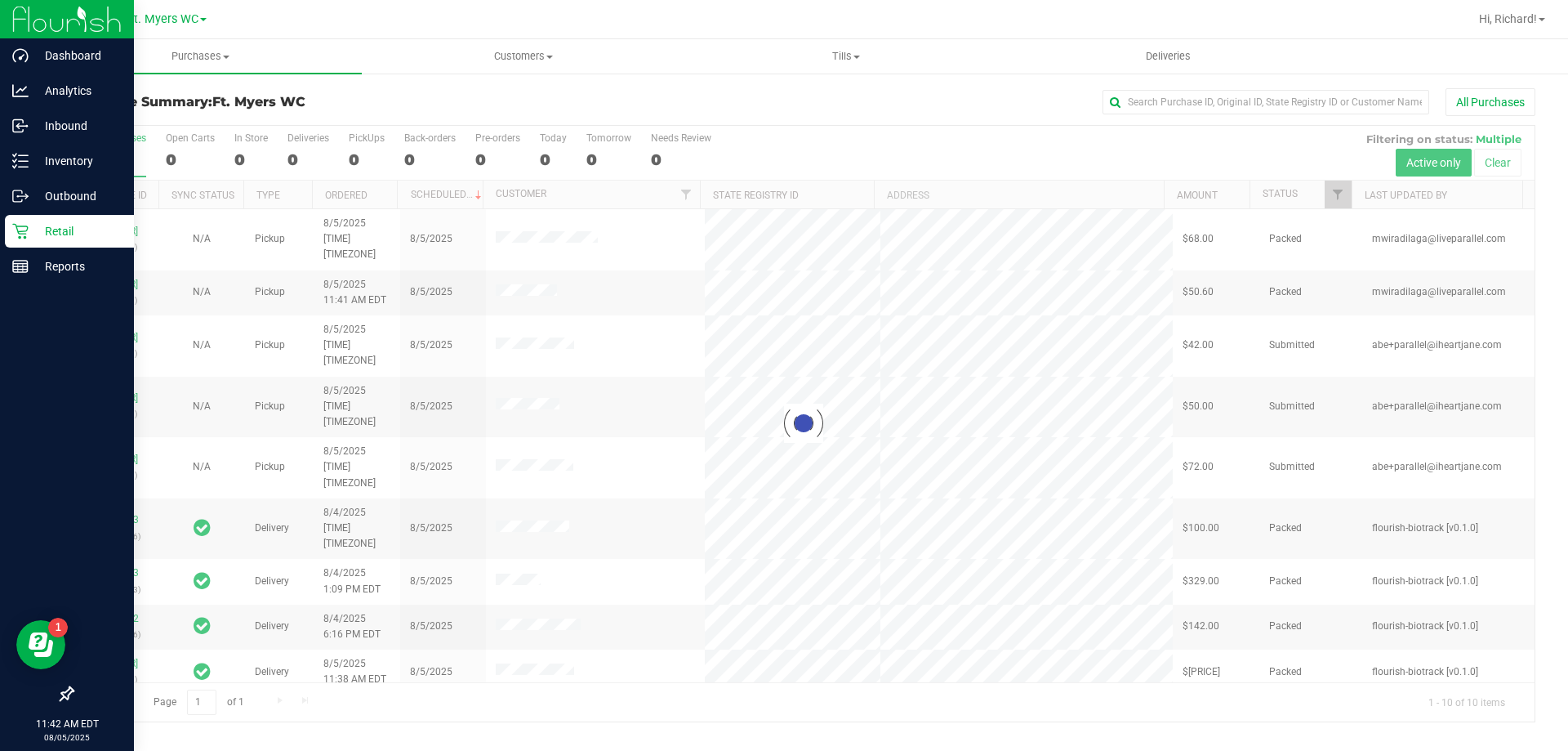 click at bounding box center [804, 423] 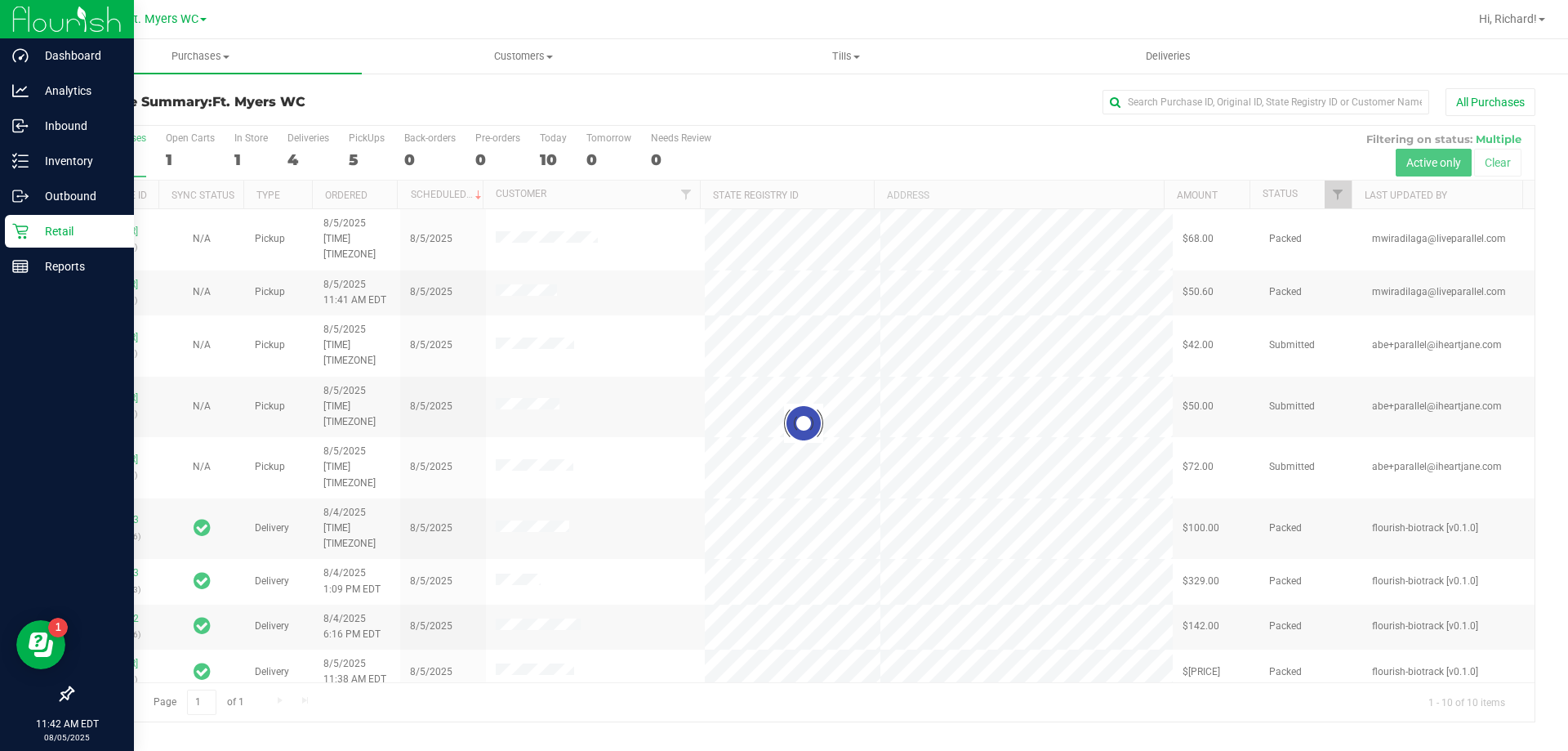 click at bounding box center (804, 423) 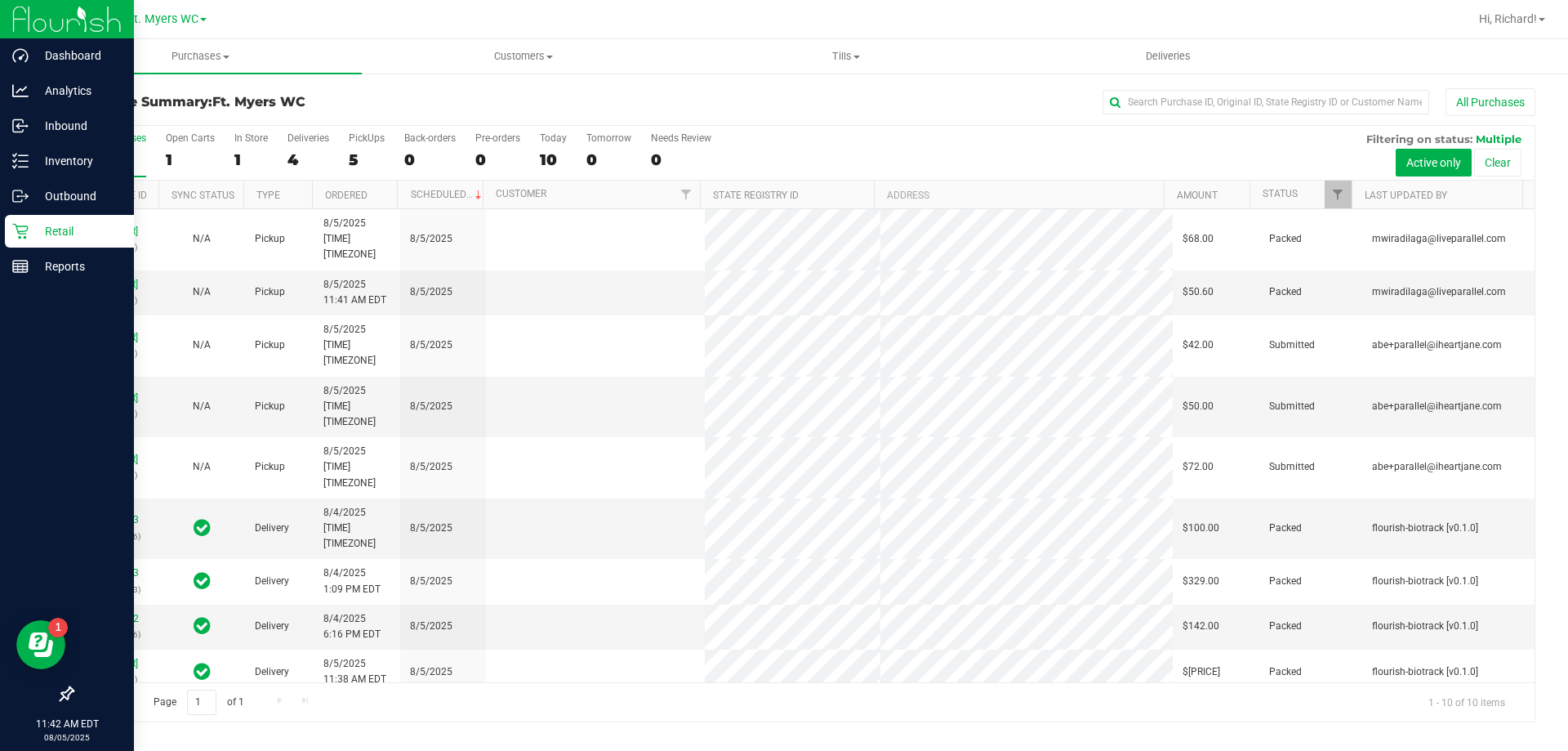 click on "PickUps
5" at bounding box center [367, 154] 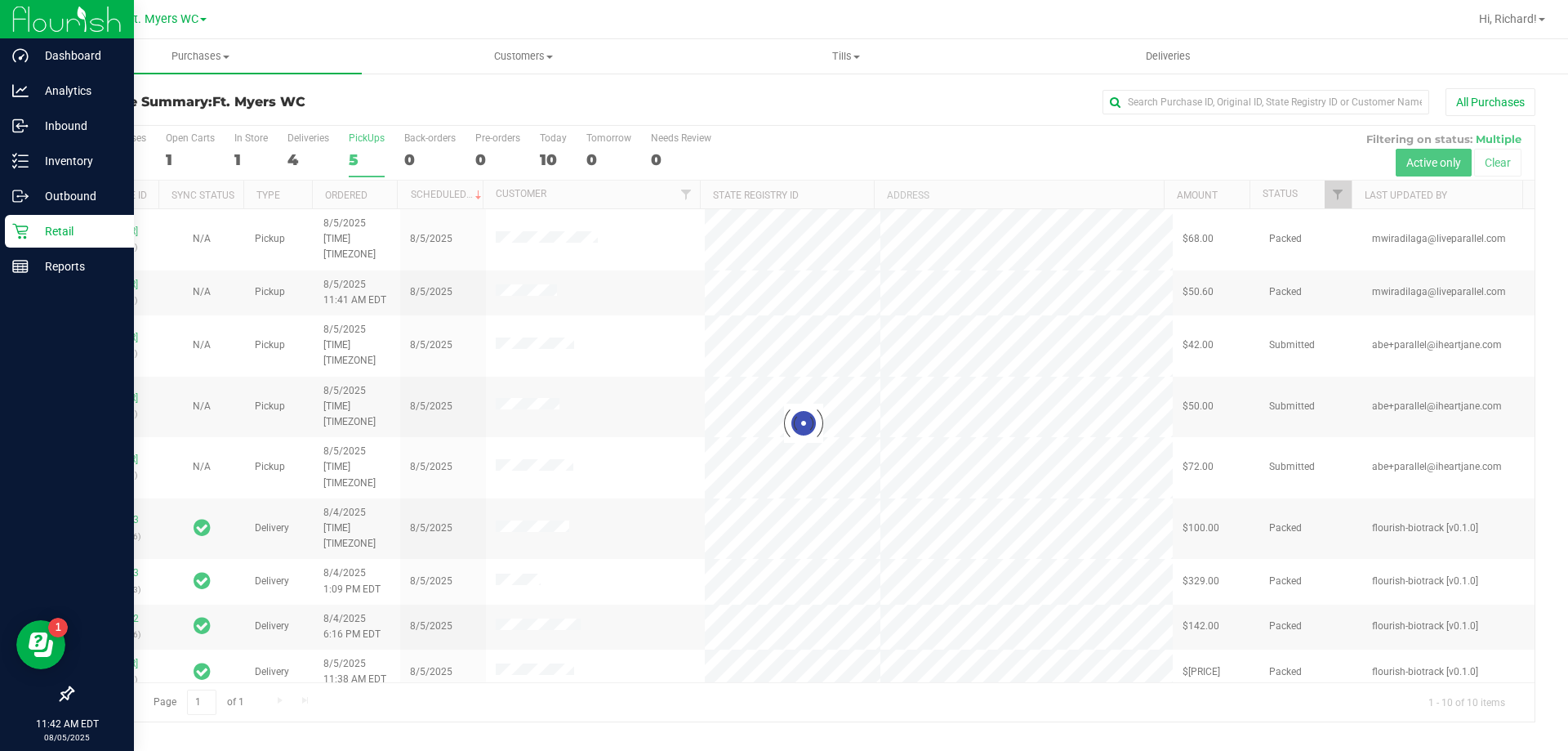 click on "Purchase Summary:
Ft. Myers WC
All Purchases" at bounding box center (804, 106) 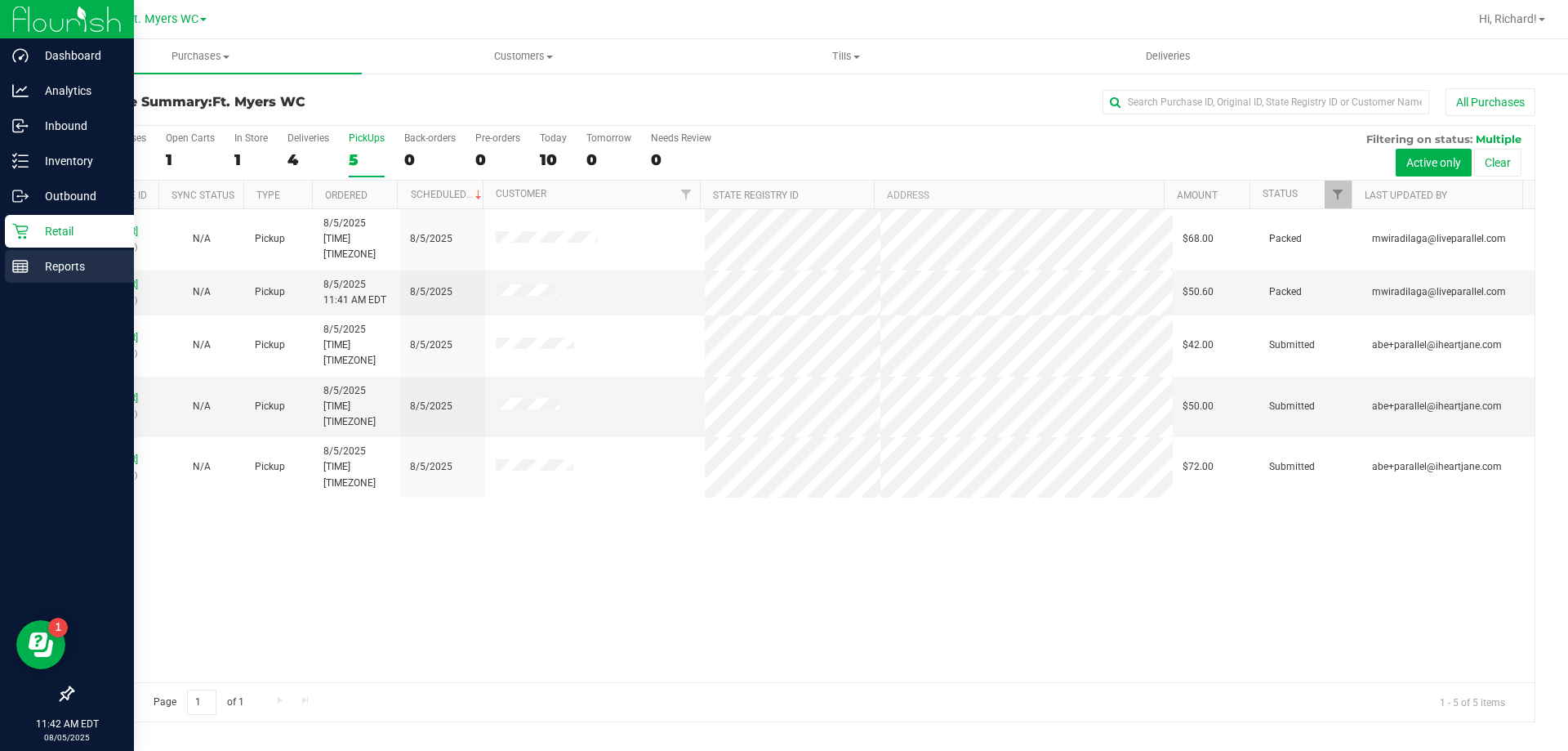 click on "Reports" at bounding box center [78, 266] 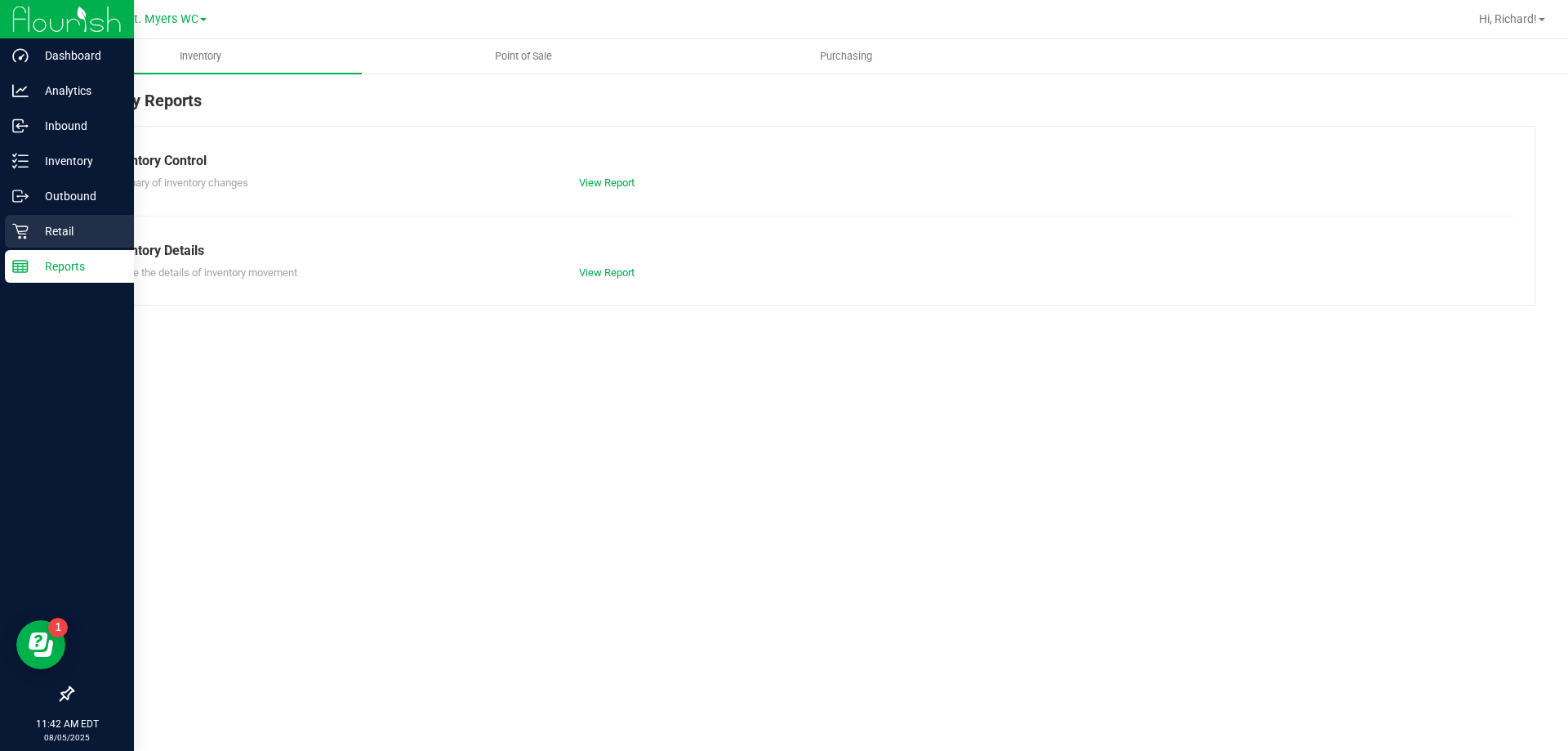 click on "Retail" at bounding box center [78, 231] 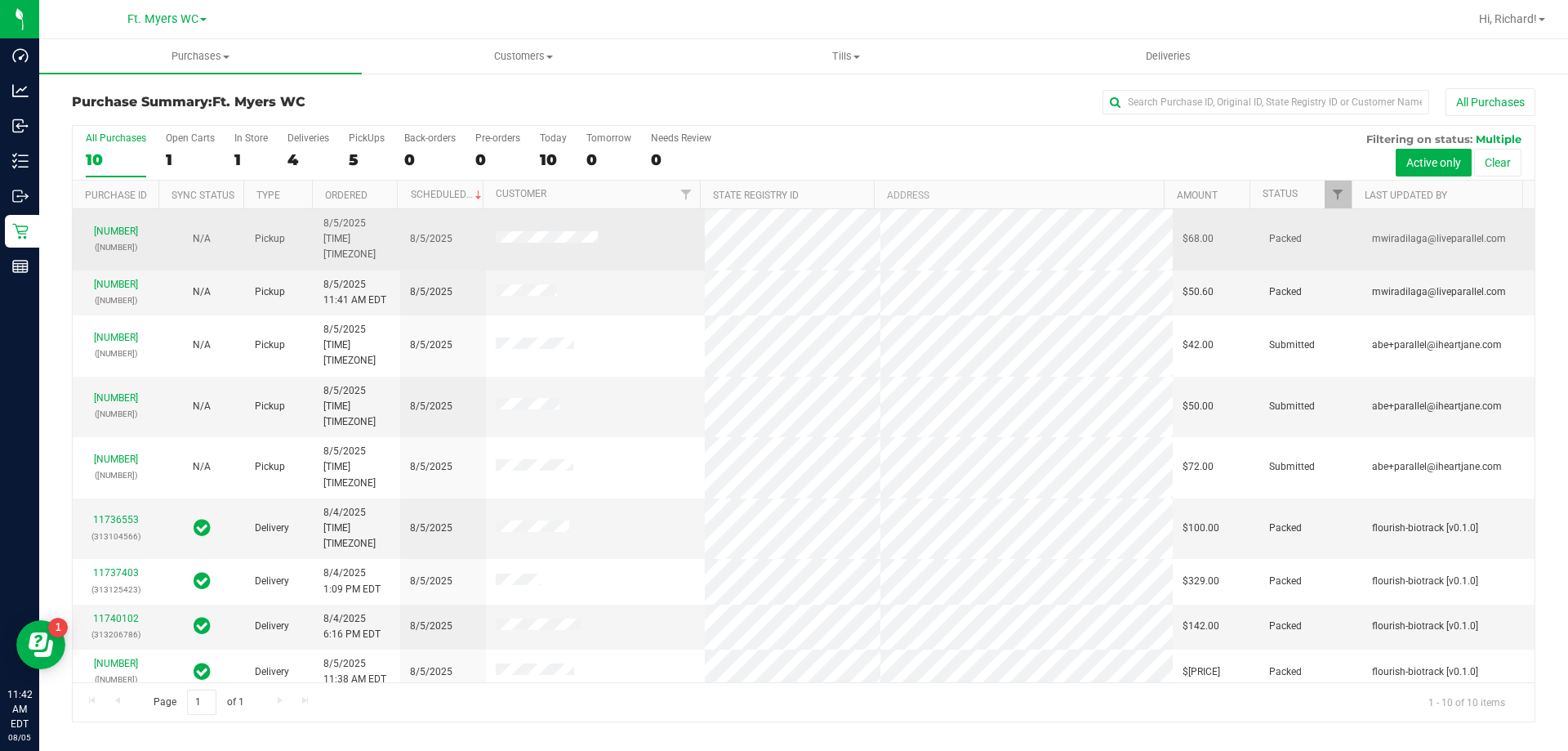 click on "[NUMBER]
([NUMBER])" at bounding box center (115, 239) 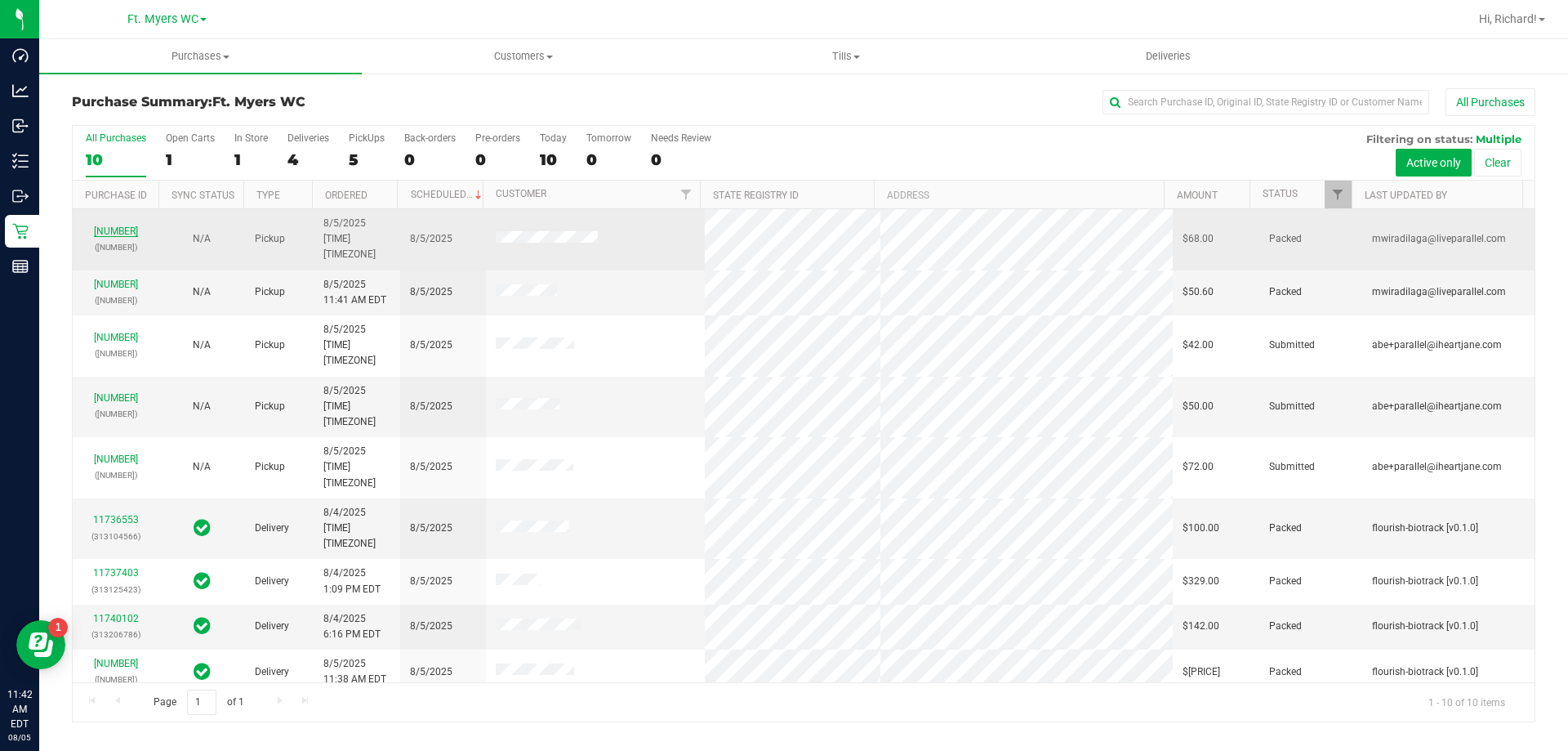 click on "[NUMBER]" at bounding box center (116, 231) 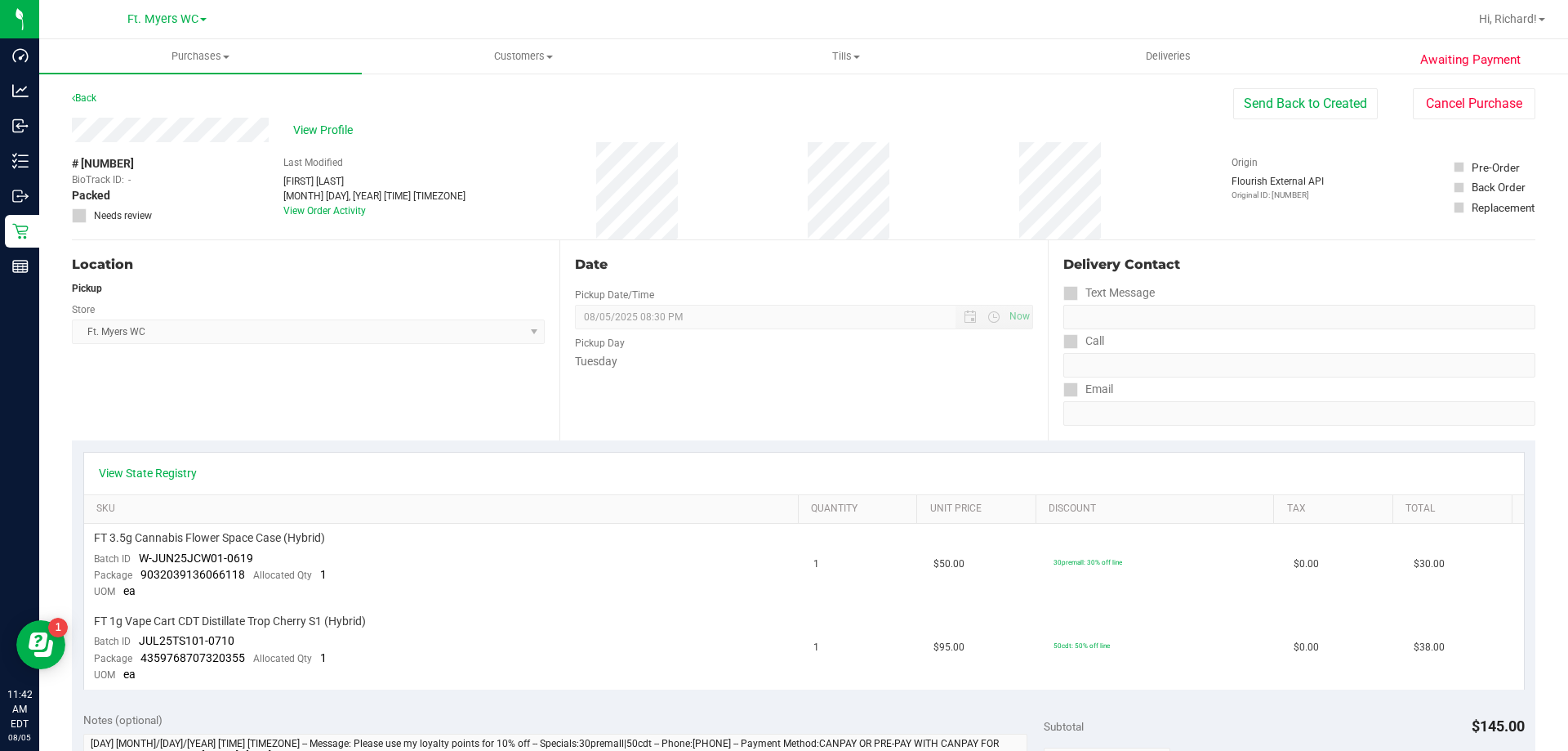 click on "Awaiting Payment
Back
Send Back to Created
Cancel Purchase
View Profile
# [NUMBER]
BioTrack ID:
-
Packed
Needs review
Last Modified" at bounding box center [804, 740] 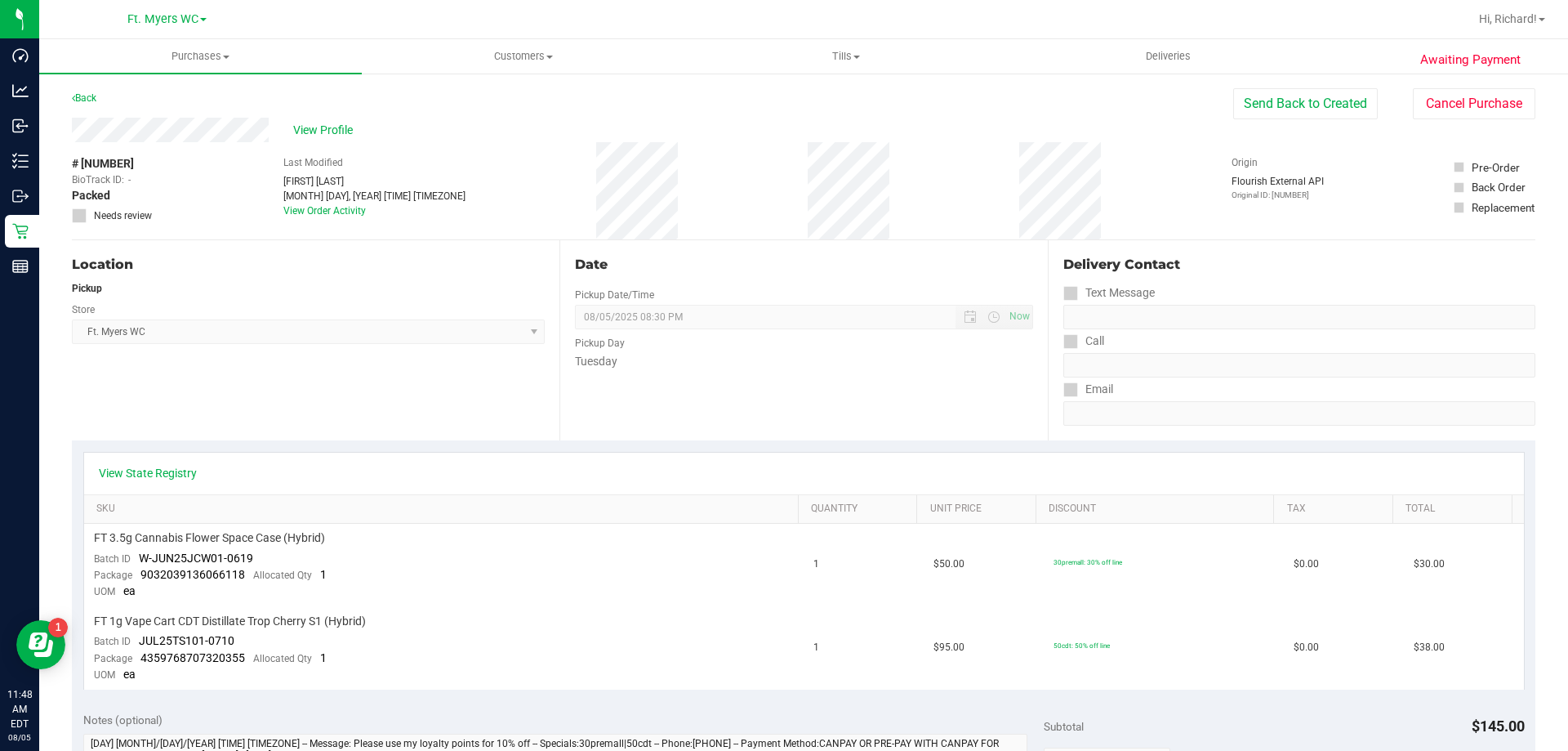 click on "# [NUMBER]
BioTrack ID:
-
Packed
Needs review
Last Modified
[FIRST] [LAST]
[MONTH] [DAY], [YEAR] [TIME] [TIMEZONE]
View Order Activity
Origin
Flourish External API
Original ID: [NUMBER]" at bounding box center [804, 190] 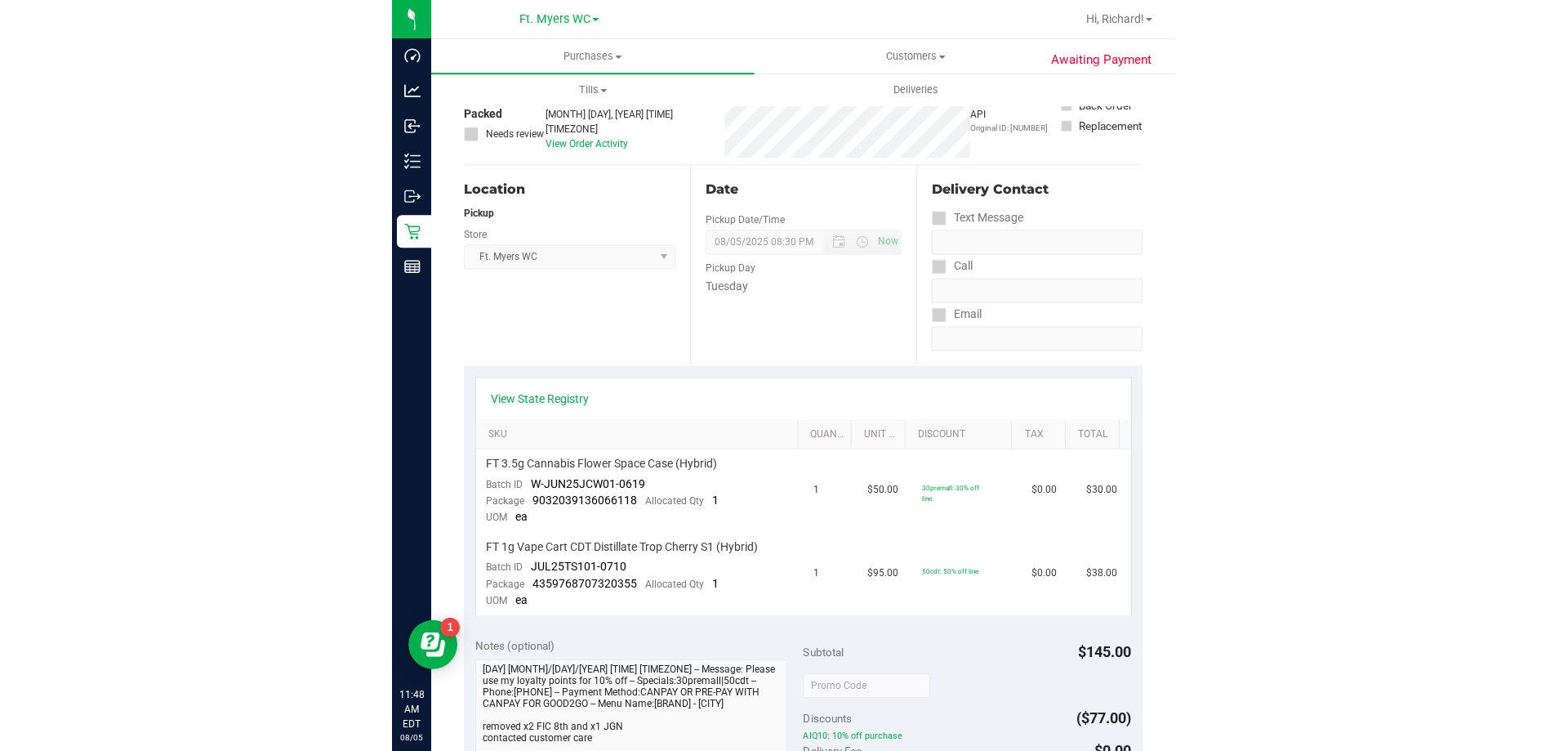 scroll, scrollTop: 0, scrollLeft: 0, axis: both 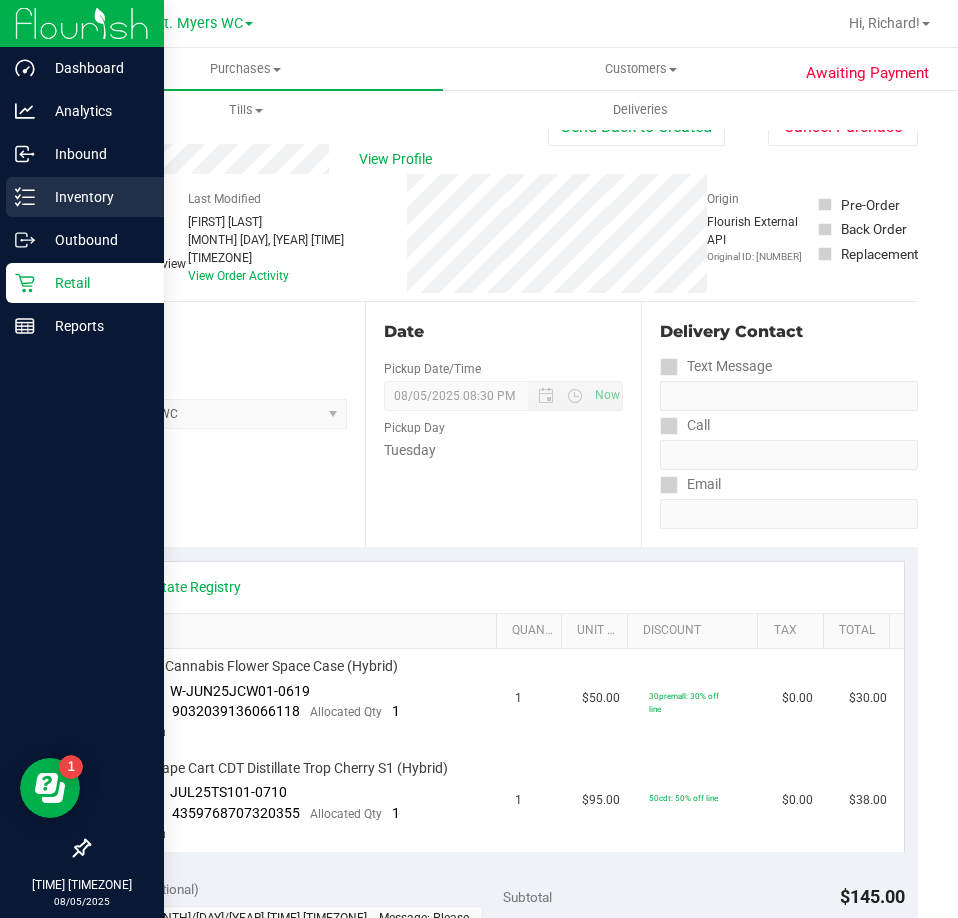 click on "Inventory" at bounding box center (85, 197) 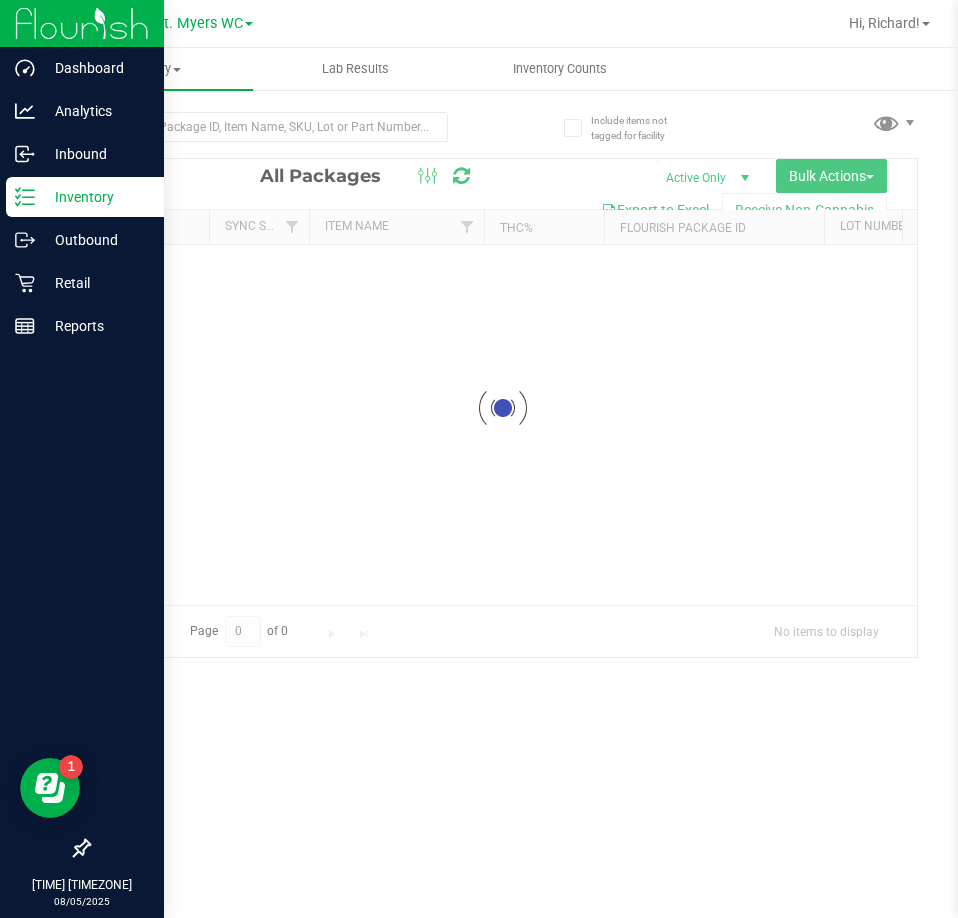 click at bounding box center [295, 126] 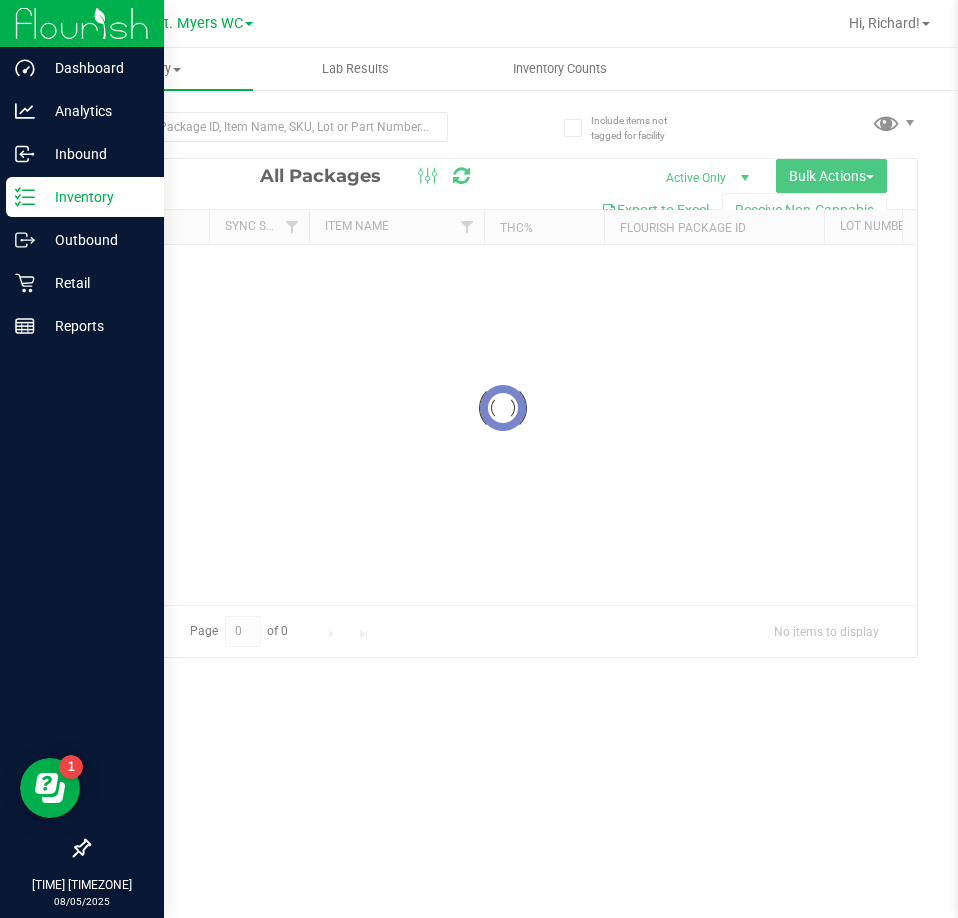 click at bounding box center (295, 126) 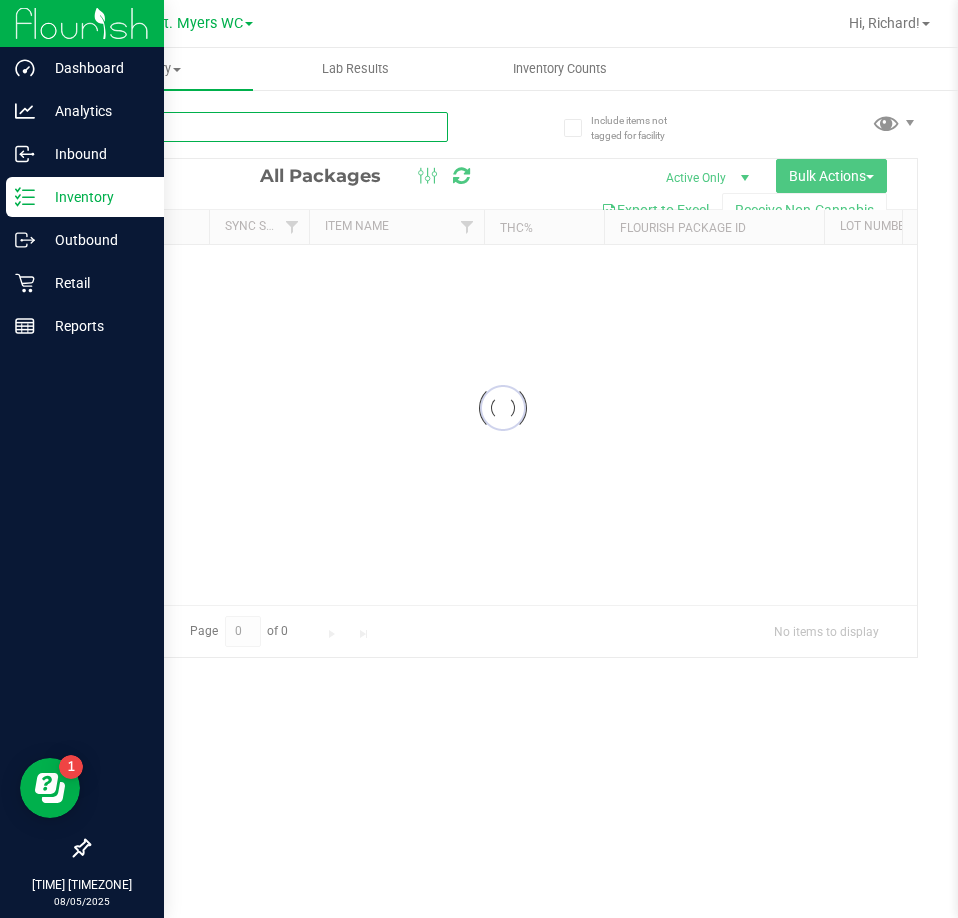 click at bounding box center (268, 127) 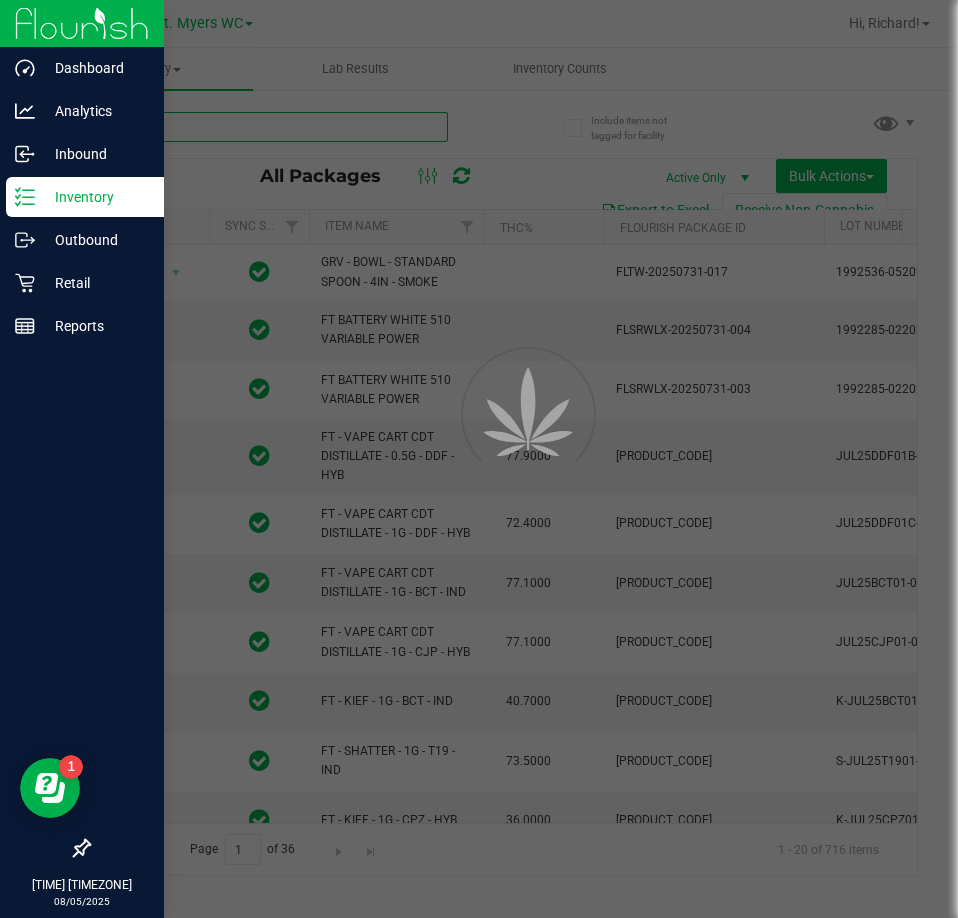 click at bounding box center (268, 127) 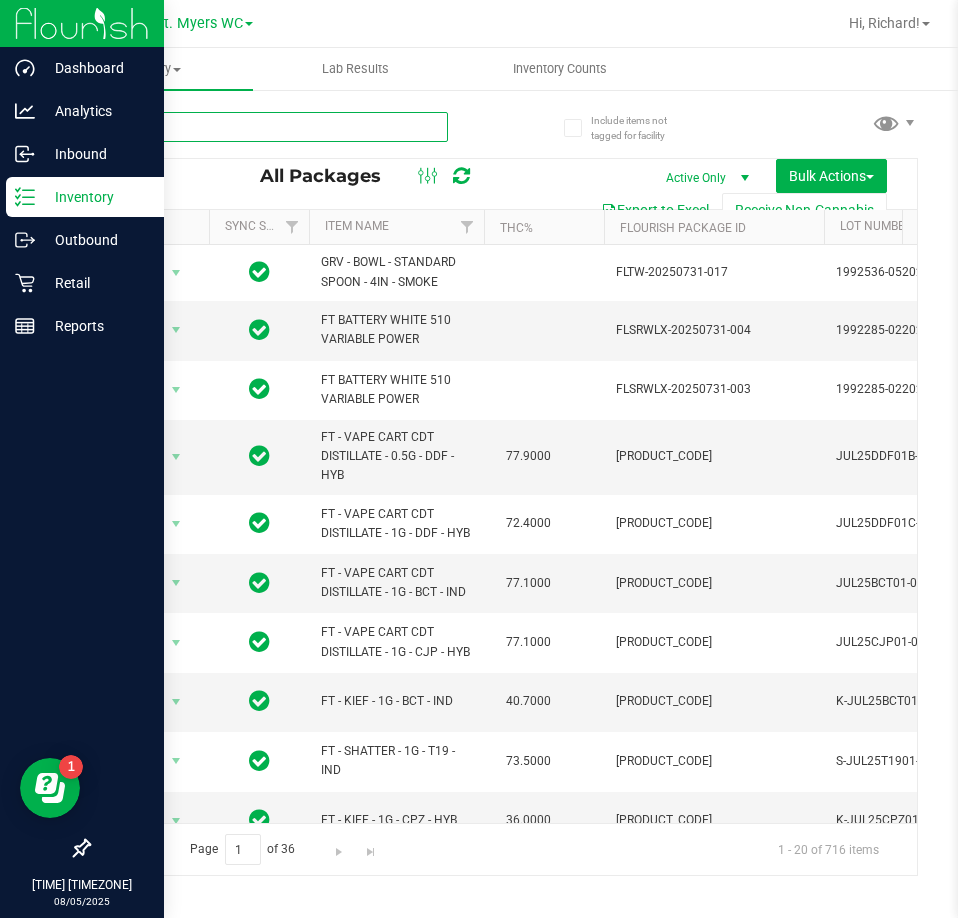 click at bounding box center (268, 127) 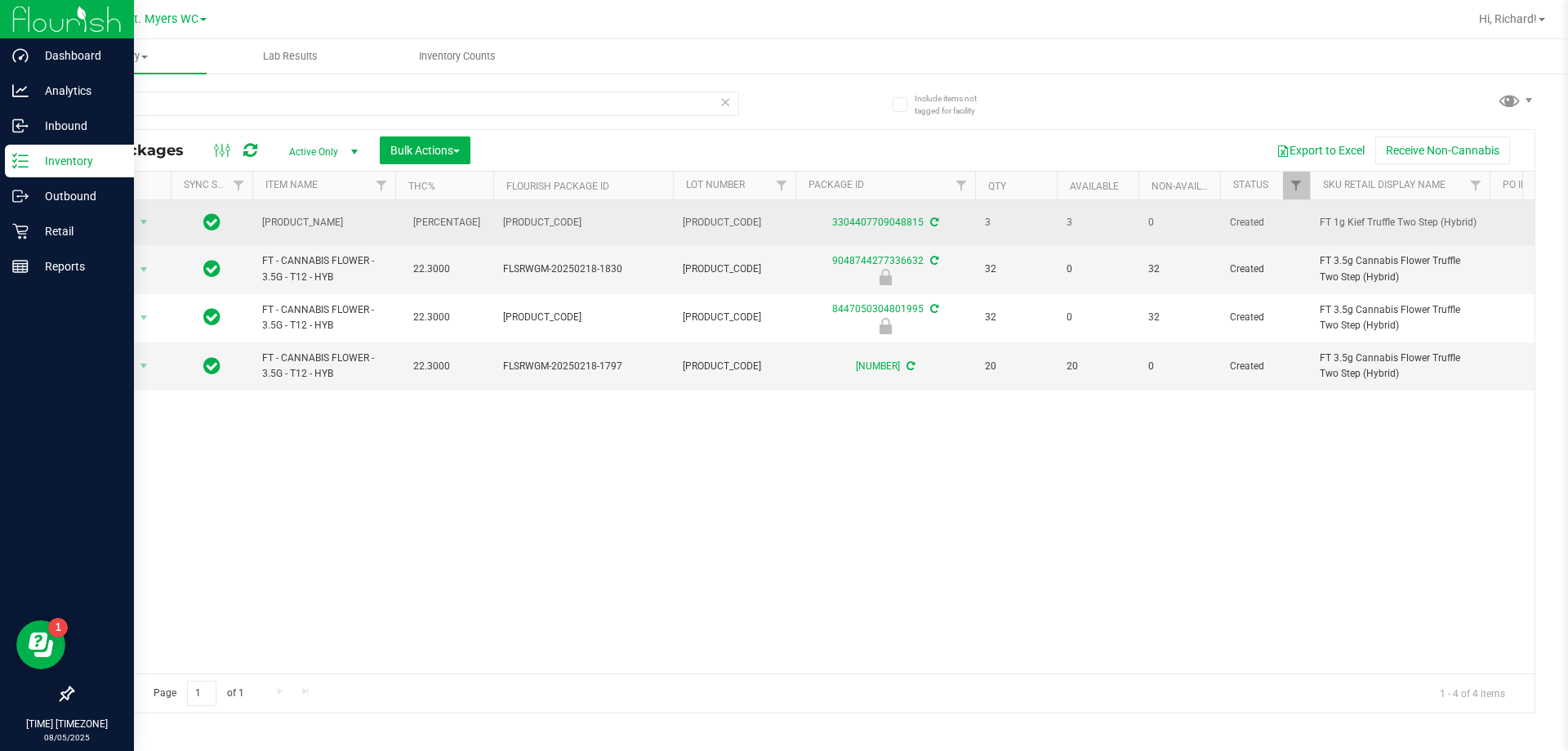 drag, startPoint x: 468, startPoint y: 225, endPoint x: 654, endPoint y: 213, distance: 186.38669 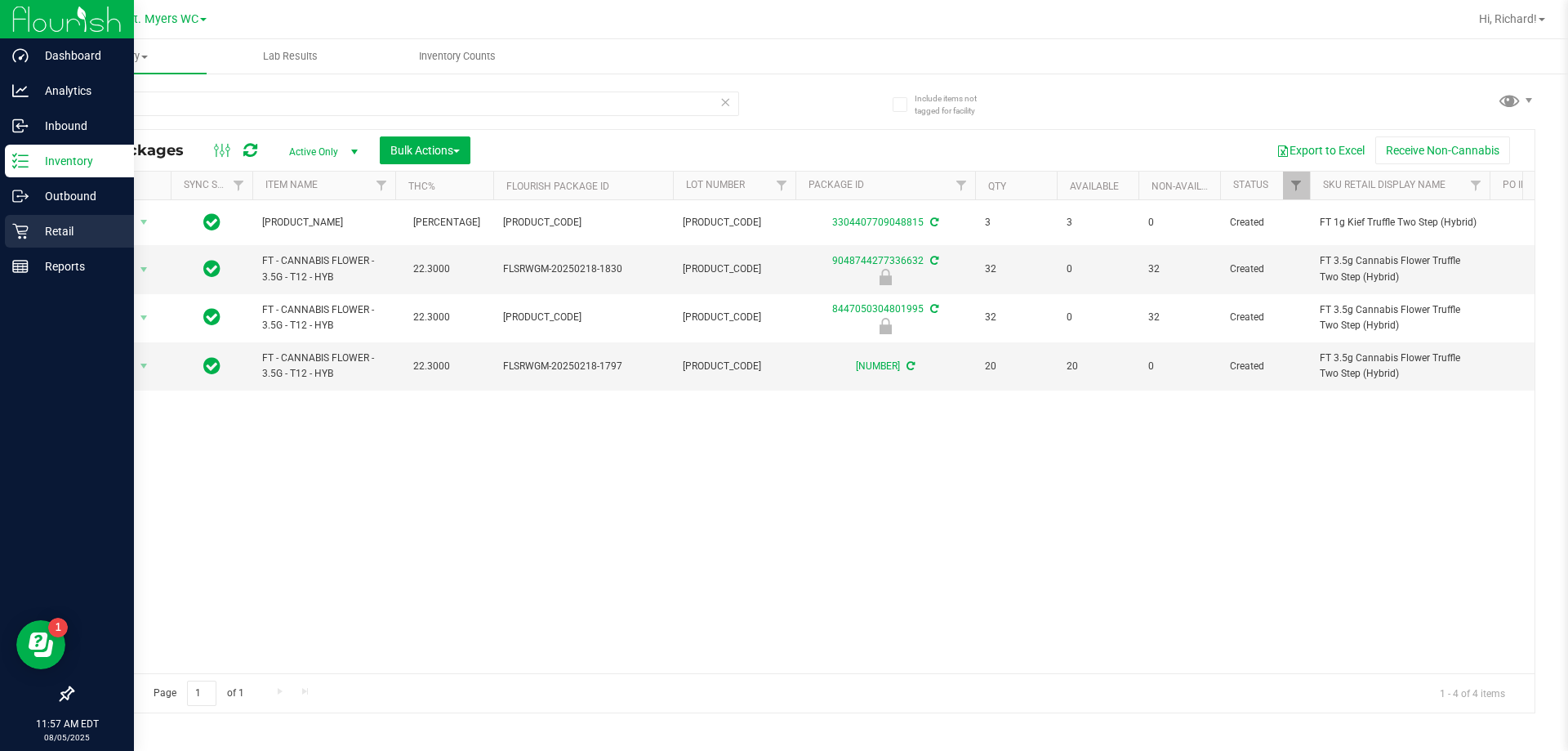 click on "Retail" at bounding box center [78, 231] 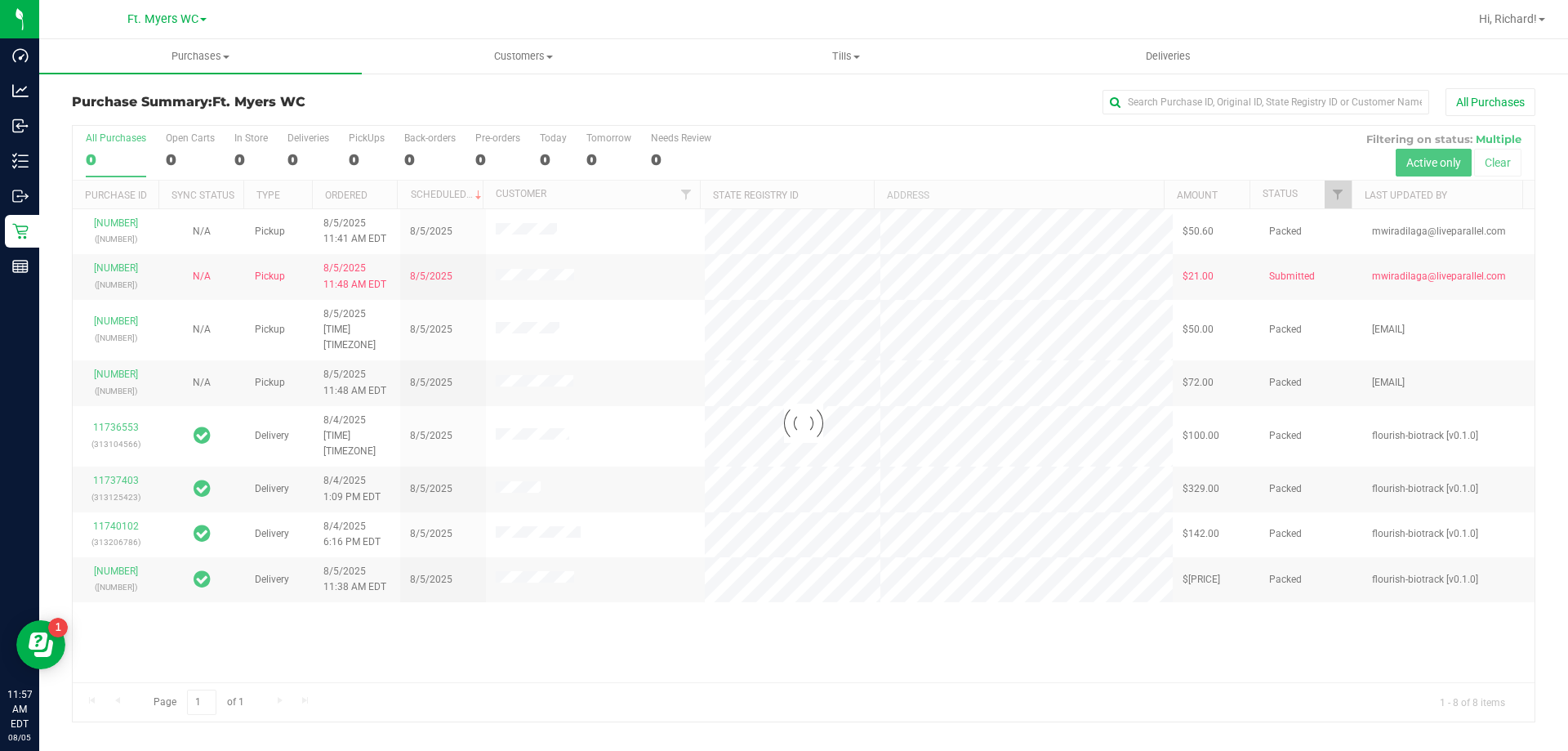 click at bounding box center (804, 423) 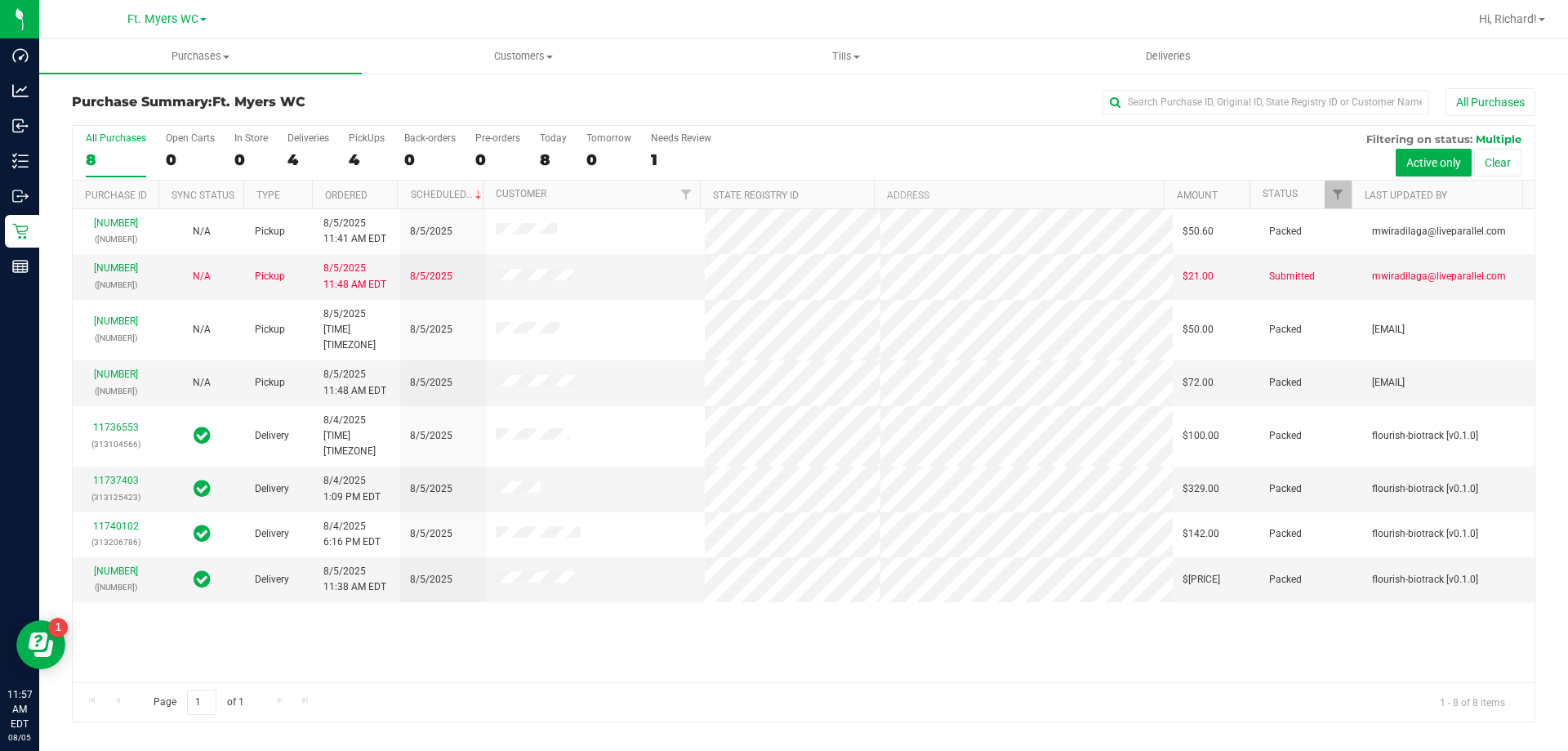 click on "4" at bounding box center [308, 159] 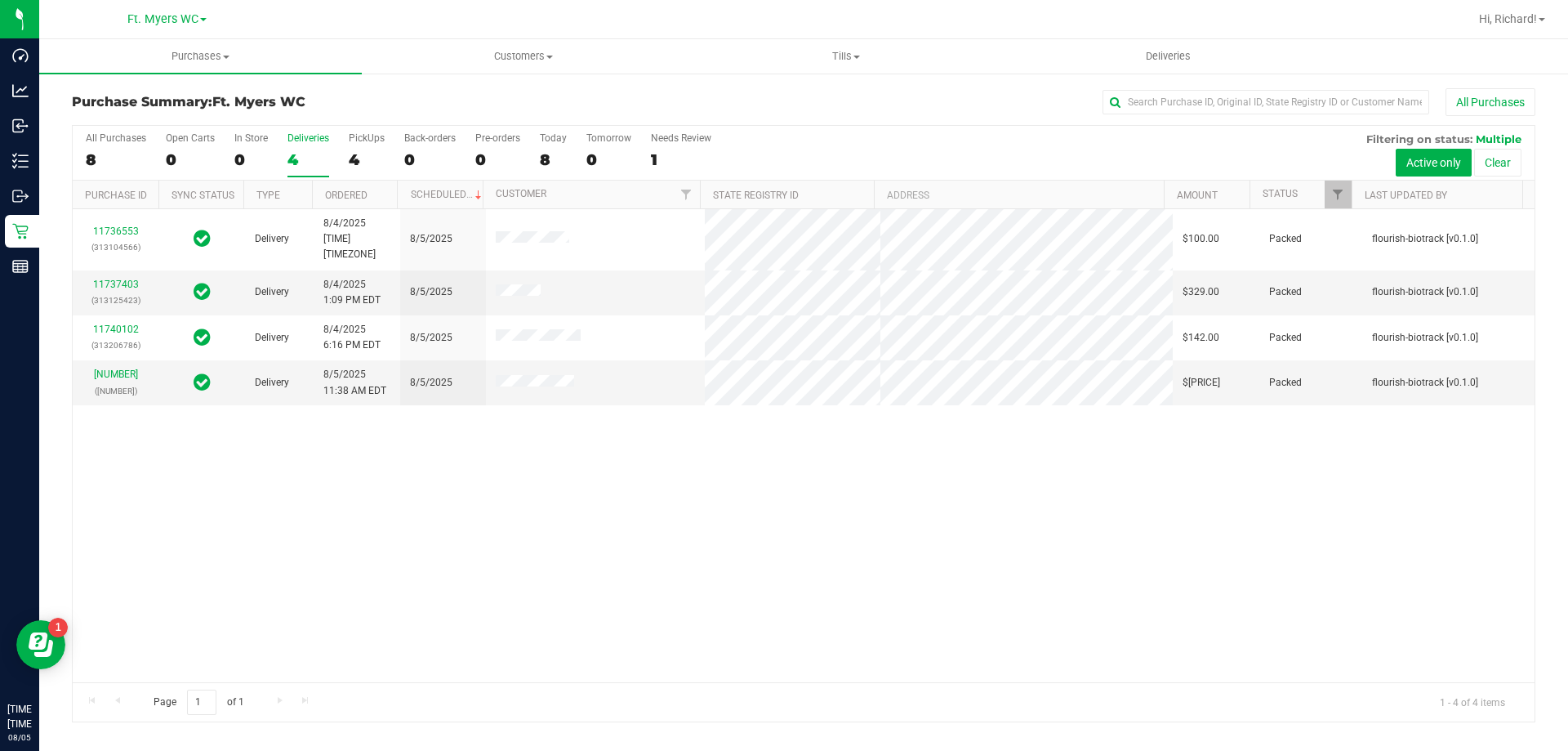 click on "All Purchases
[NUMBER]
Open Carts
[NUMBER]
In Store
[NUMBER]
Deliveries
[NUMBER]
PickUps
[NUMBER]
Back-orders
[NUMBER]
Pre-orders
[NUMBER]
Today
[NUMBER]
Tomorrow
[NUMBER]" at bounding box center (804, 153) 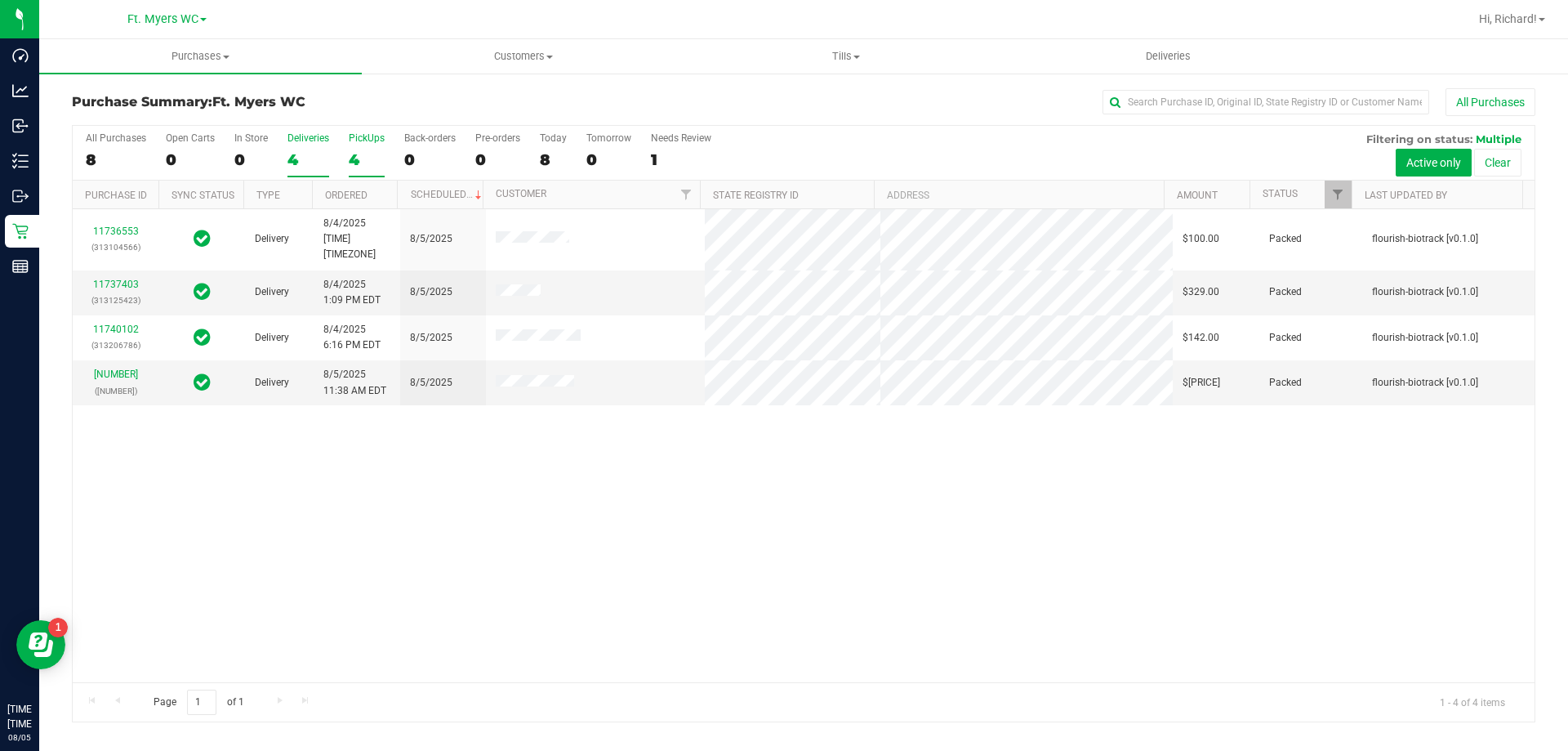 click on "PickUps
4" at bounding box center [367, 154] 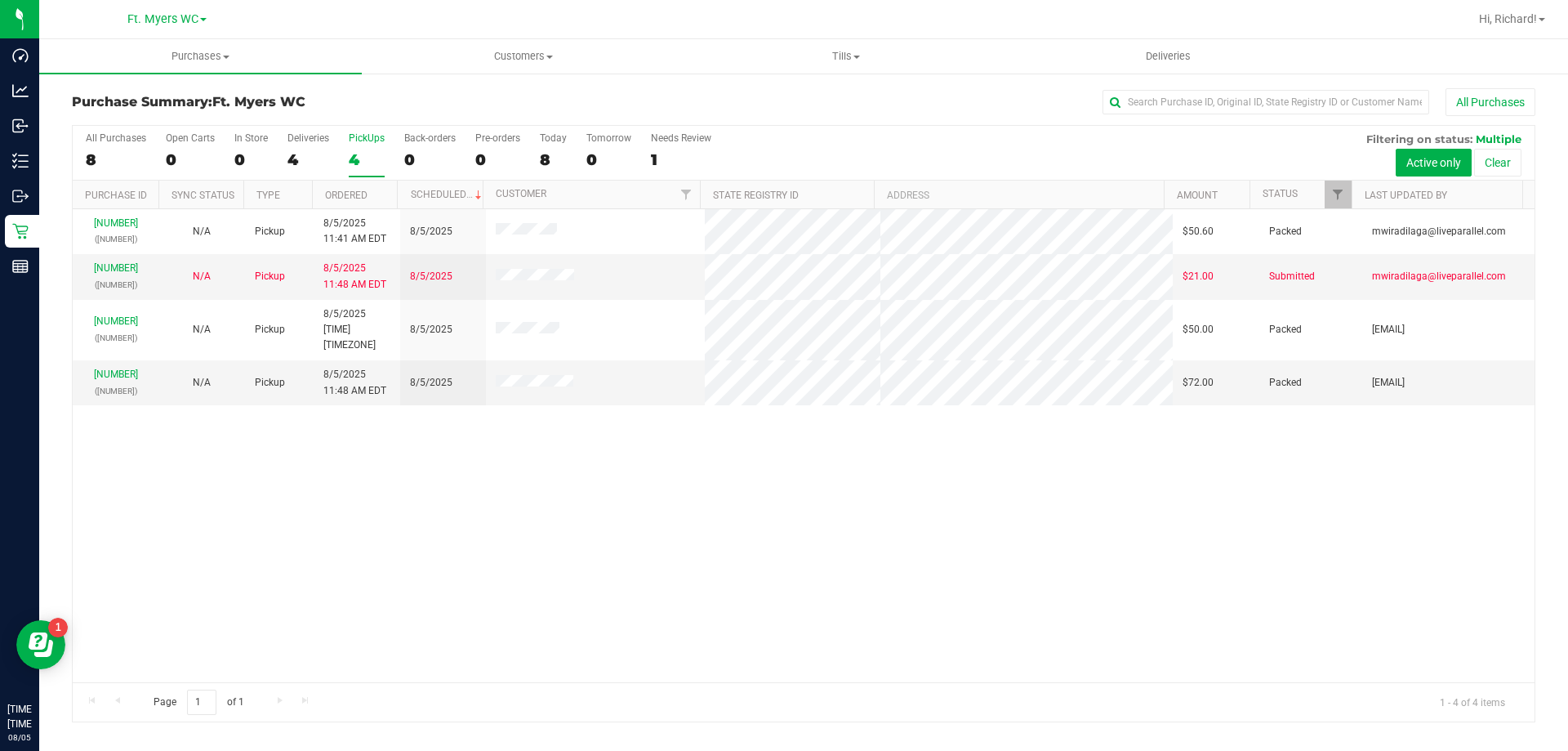click on "[NUMBER]
([NUMBER])
N/A
Pickup [MONTH]/[DAY]/[YEAR] [TIME] [TIMEZONE] [MONTH]/[DAY]
$[PRICE]
Packed [NAME]@[DOMAIN].com
[NUMBER]
([NUMBER])
N/A
Pickup [MONTH]/[DAY]/[YEAR] [TIME] [TIMEZONE] [MONTH]/[DAY]
$[PRICE]
Submitted [NAME]@[DOMAIN].com
[NUMBER]
([NUMBER])
N/A
Pickup [MONTH]/[DAY]/[YEAR] [TIME] [TIMEZONE] [MONTH]/[DAY]
$[PRICE]
Packed [NAME]@[DOMAIN].com" at bounding box center (804, 445) 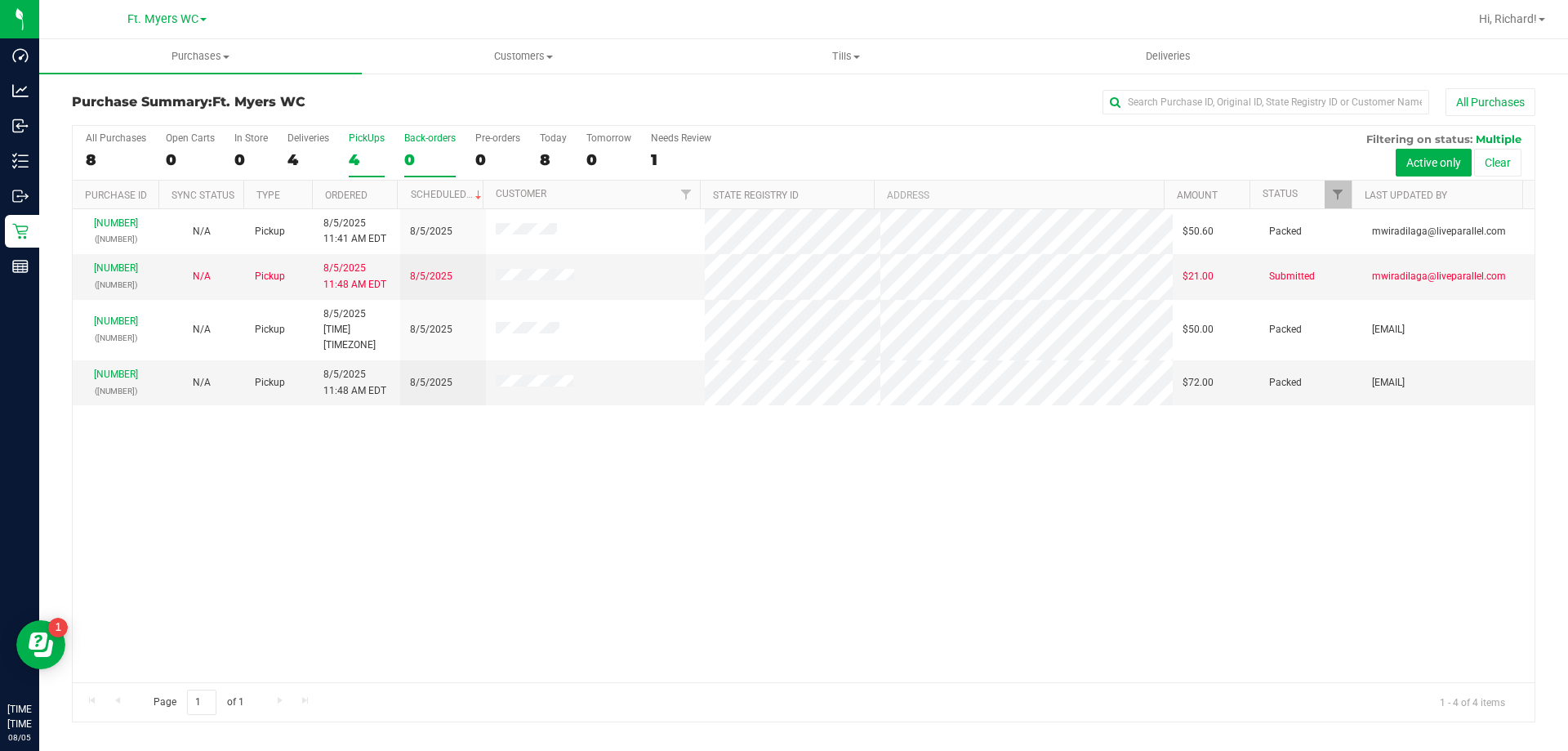 click on "Back-orders
[NUMBER]" at bounding box center (430, 154) 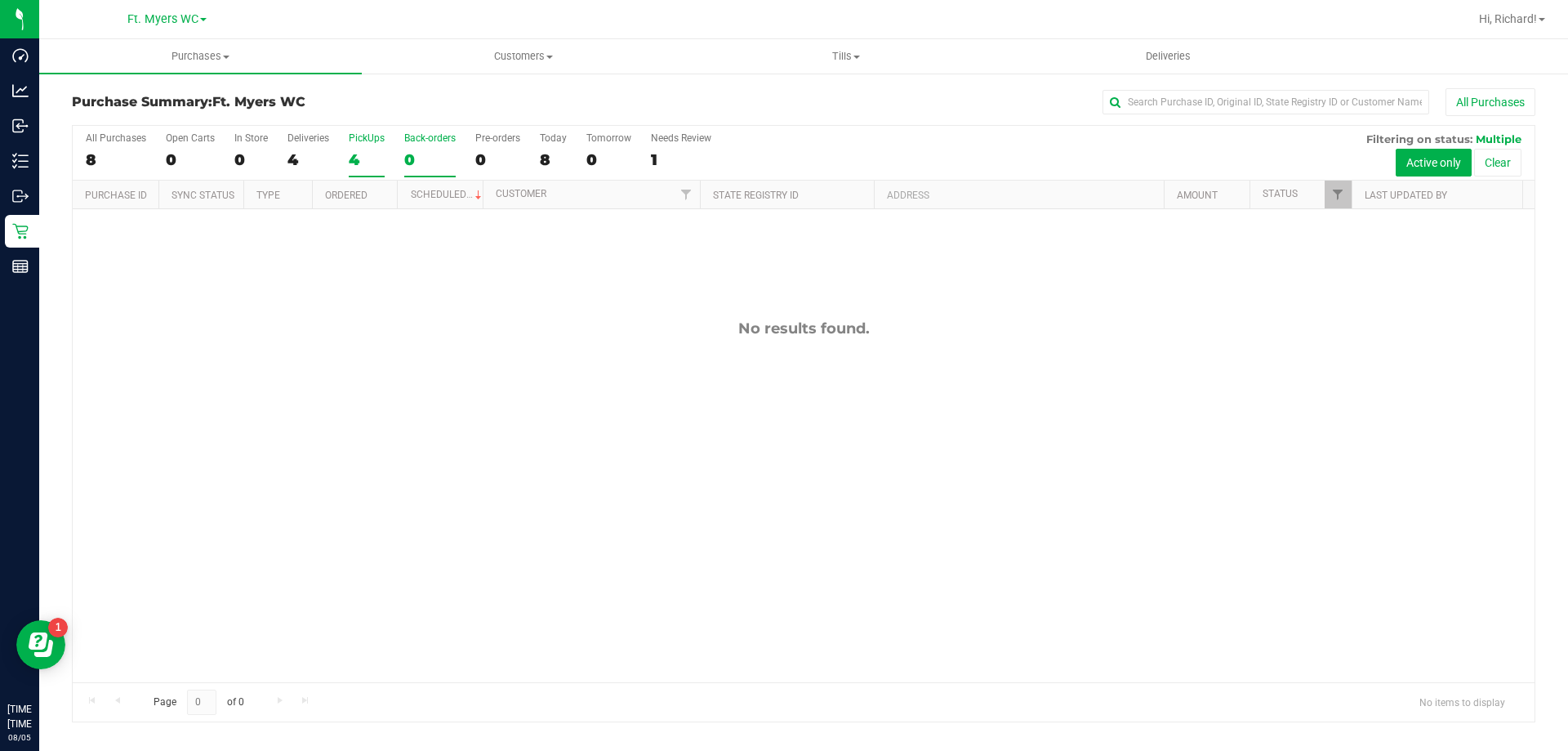 click on "4" at bounding box center (367, 159) 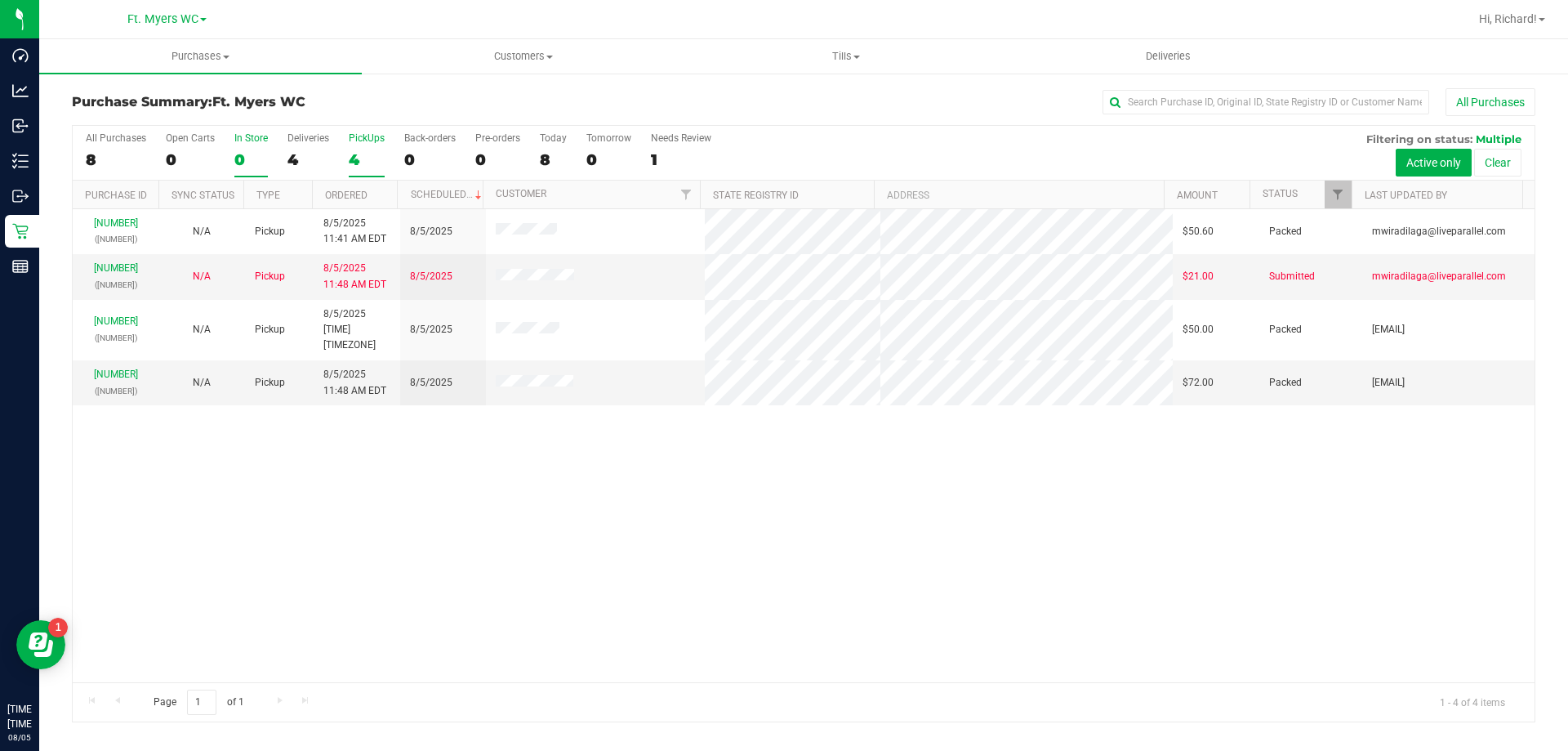 click on "0" at bounding box center (251, 159) 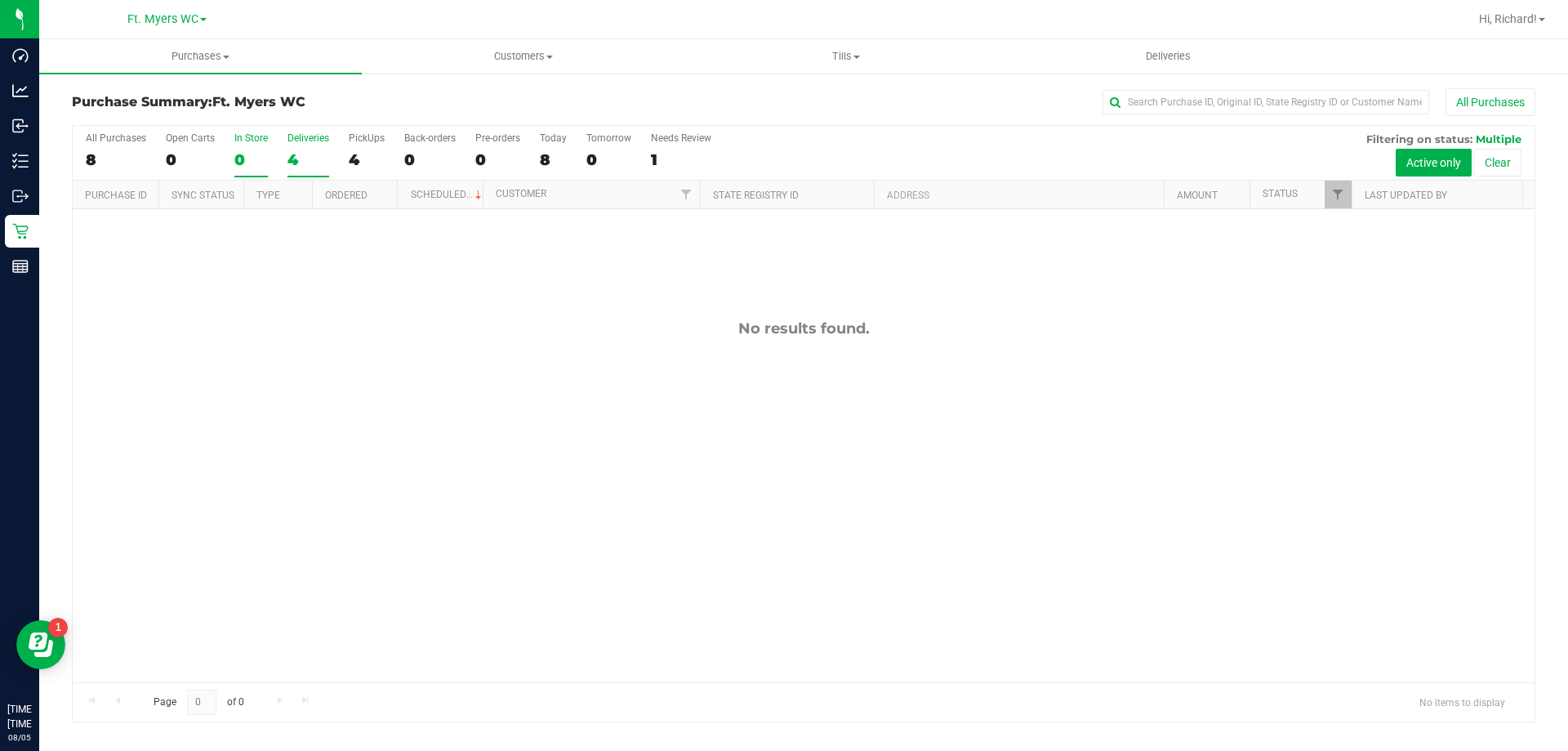 click on "4" at bounding box center [308, 159] 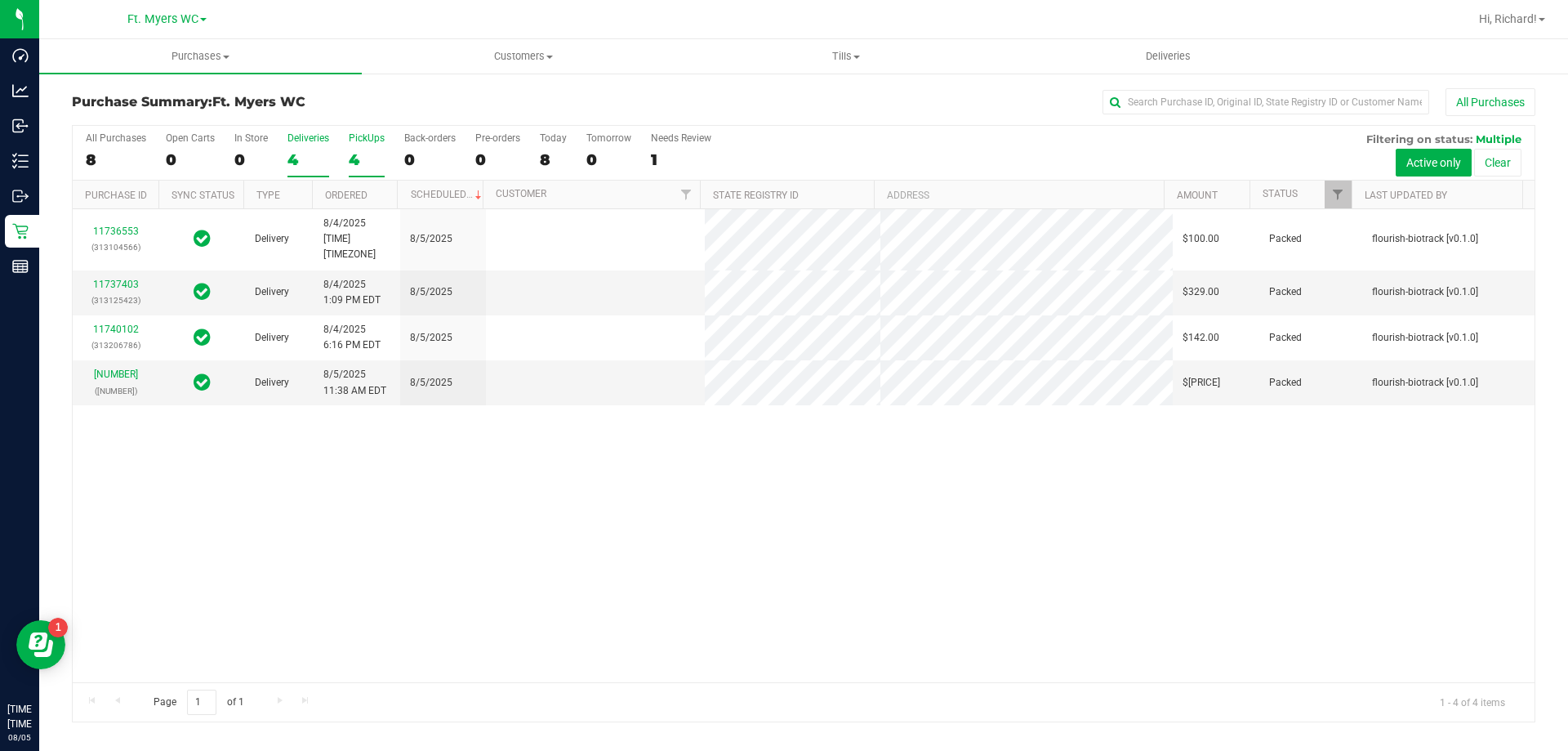 click on "PickUps" at bounding box center [367, 138] 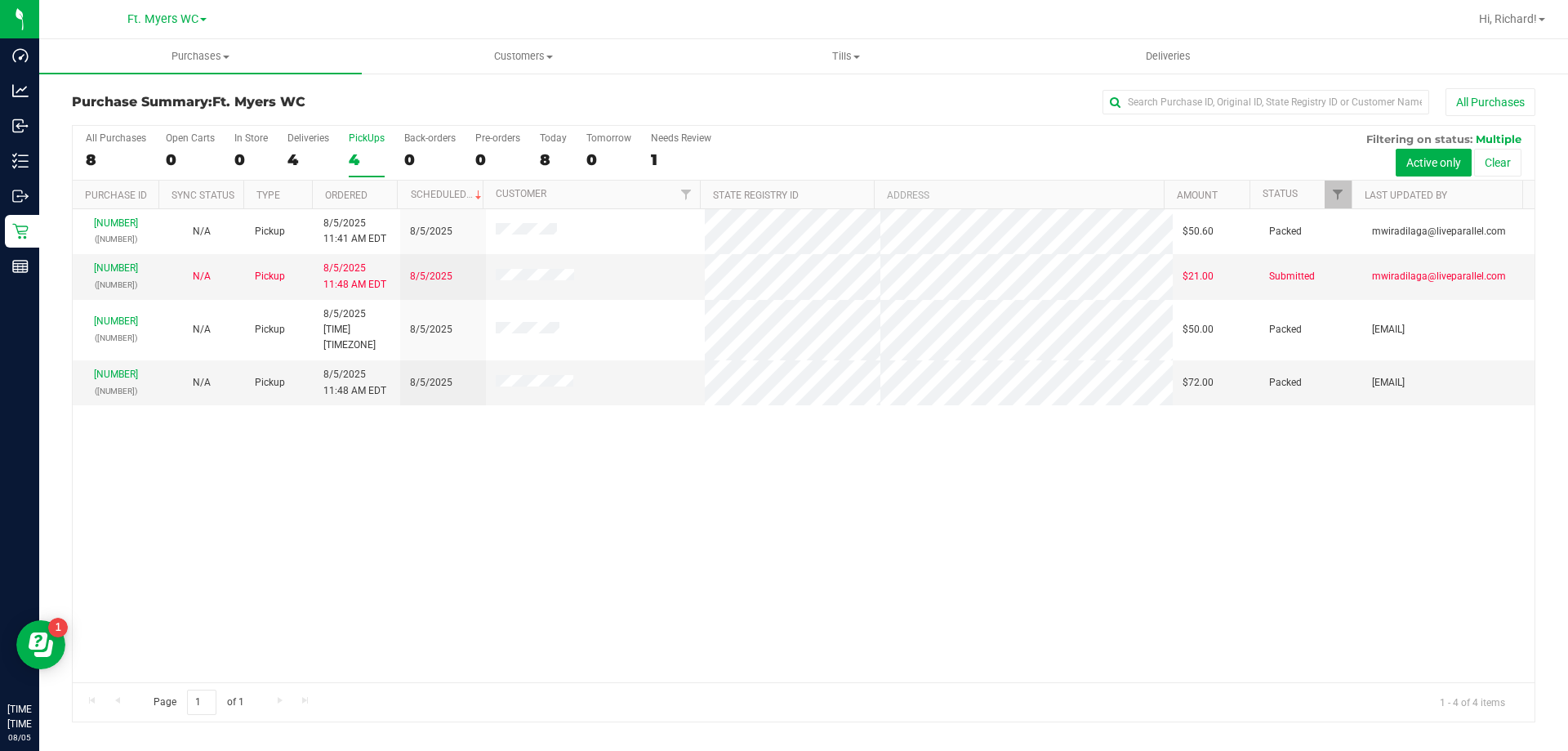 drag, startPoint x: 714, startPoint y: 466, endPoint x: 669, endPoint y: 567, distance: 110.57124 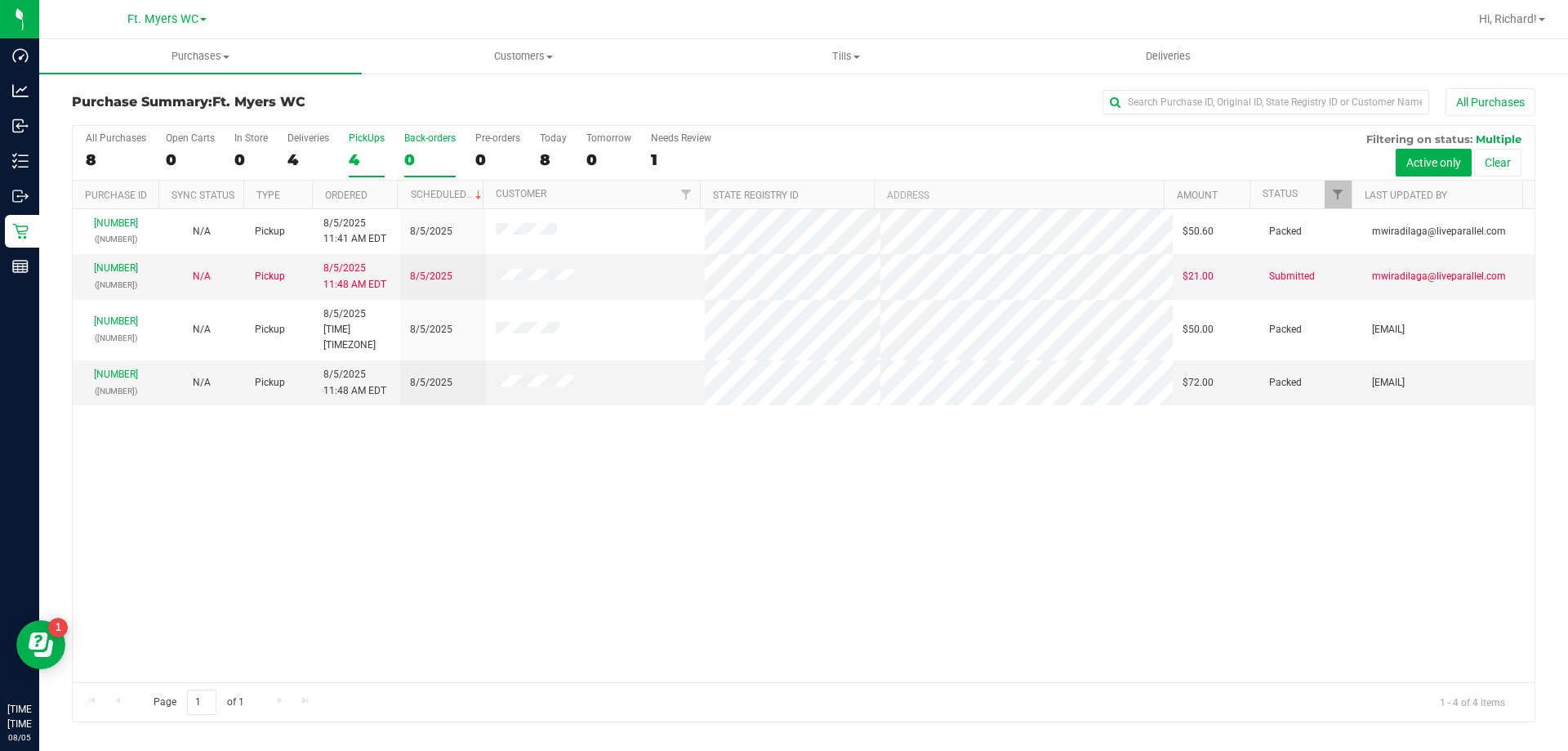 drag, startPoint x: 669, startPoint y: 567, endPoint x: 452, endPoint y: 144, distance: 475.4135 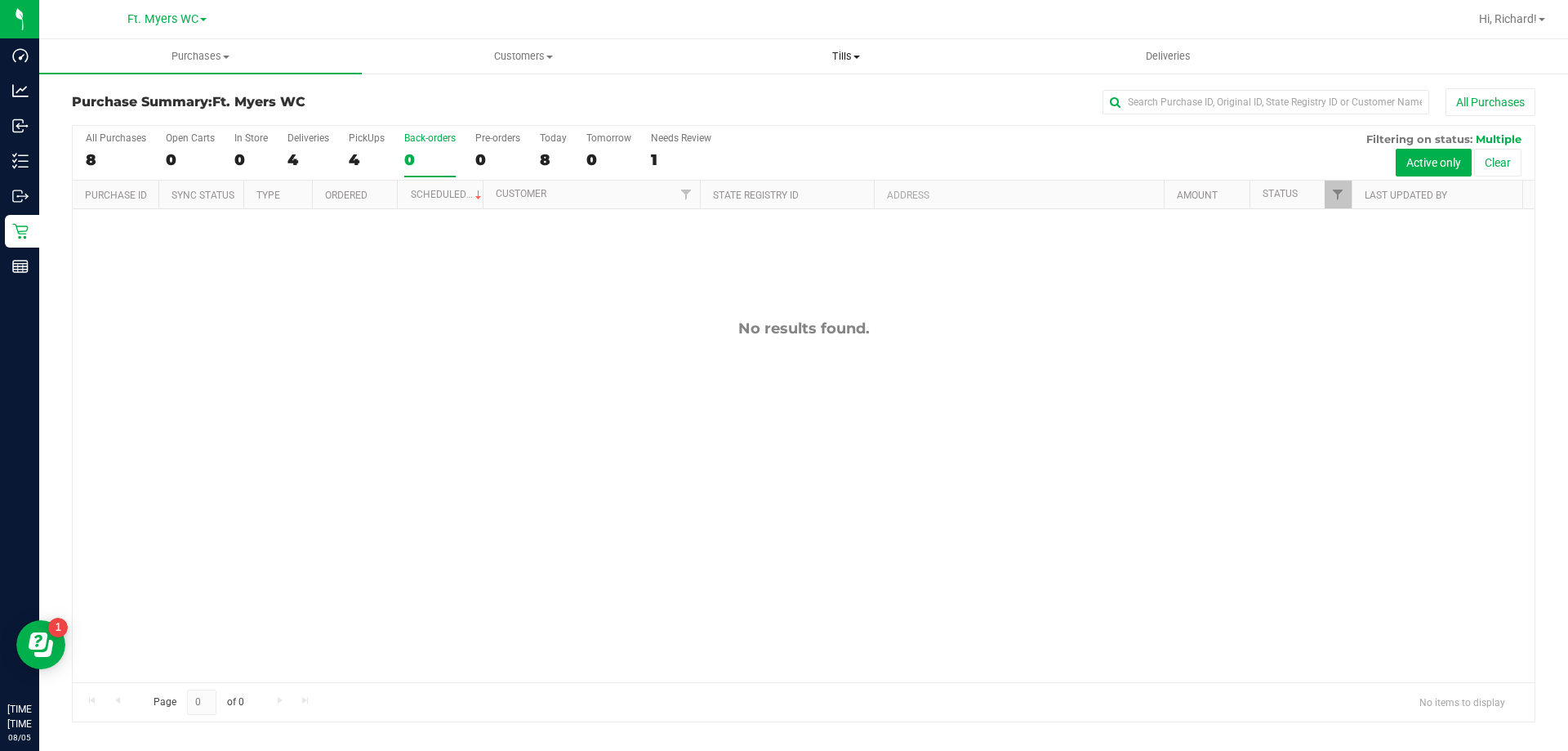 click on "Tills" at bounding box center (845, 56) 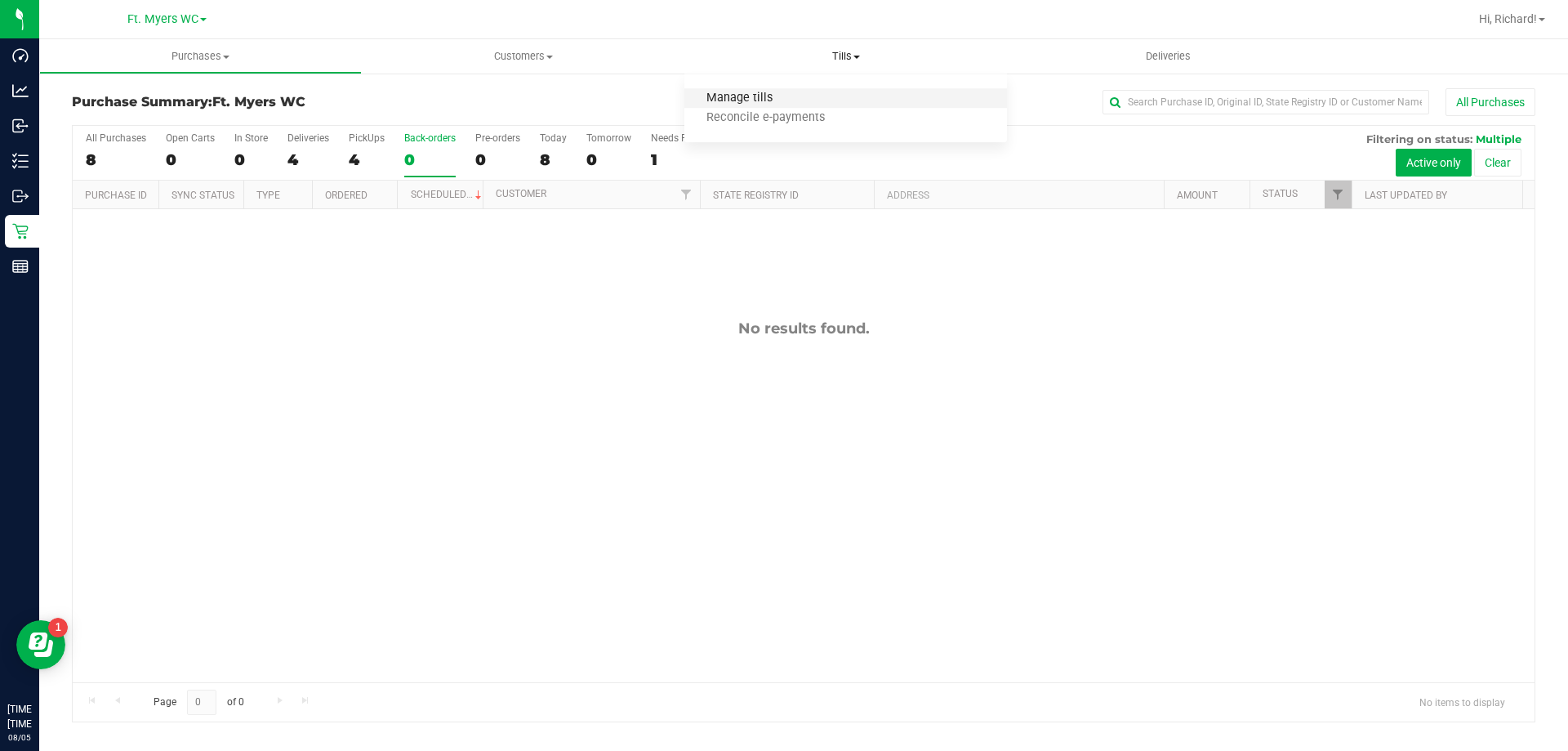 click on "Manage tills" at bounding box center [739, 98] 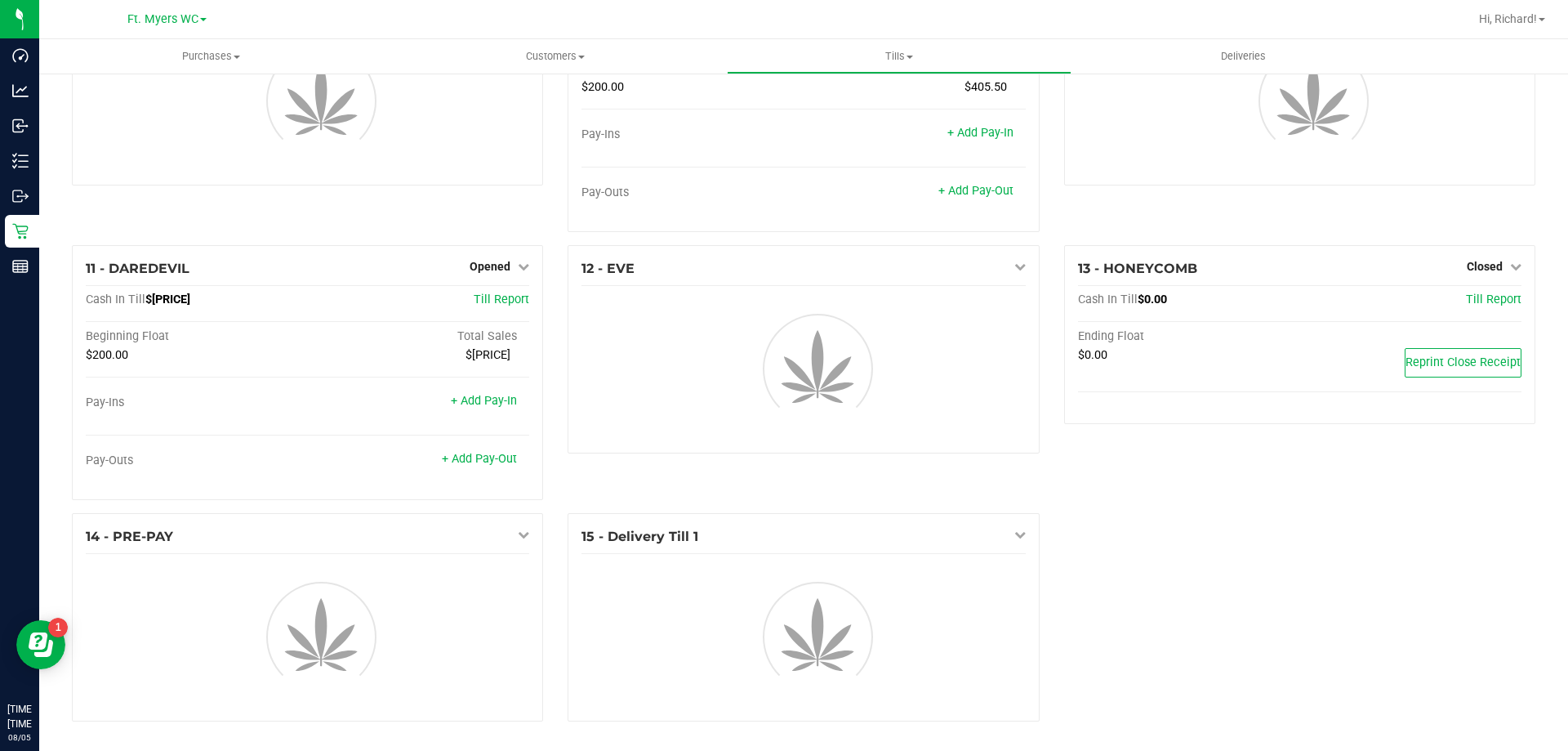 drag, startPoint x: 555, startPoint y: 276, endPoint x: 558, endPoint y: 457, distance: 181.0249 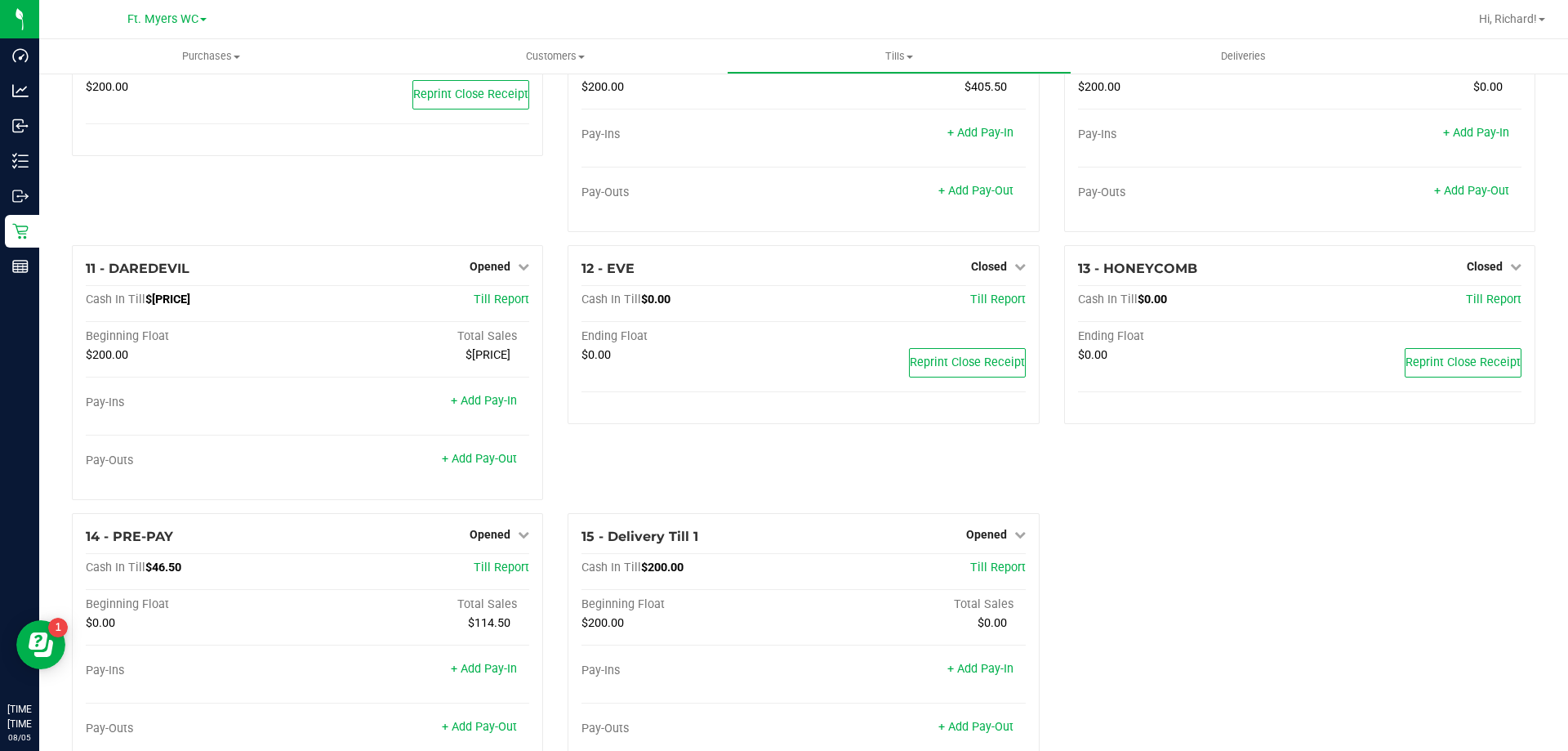 scroll, scrollTop: 705, scrollLeft: 0, axis: vertical 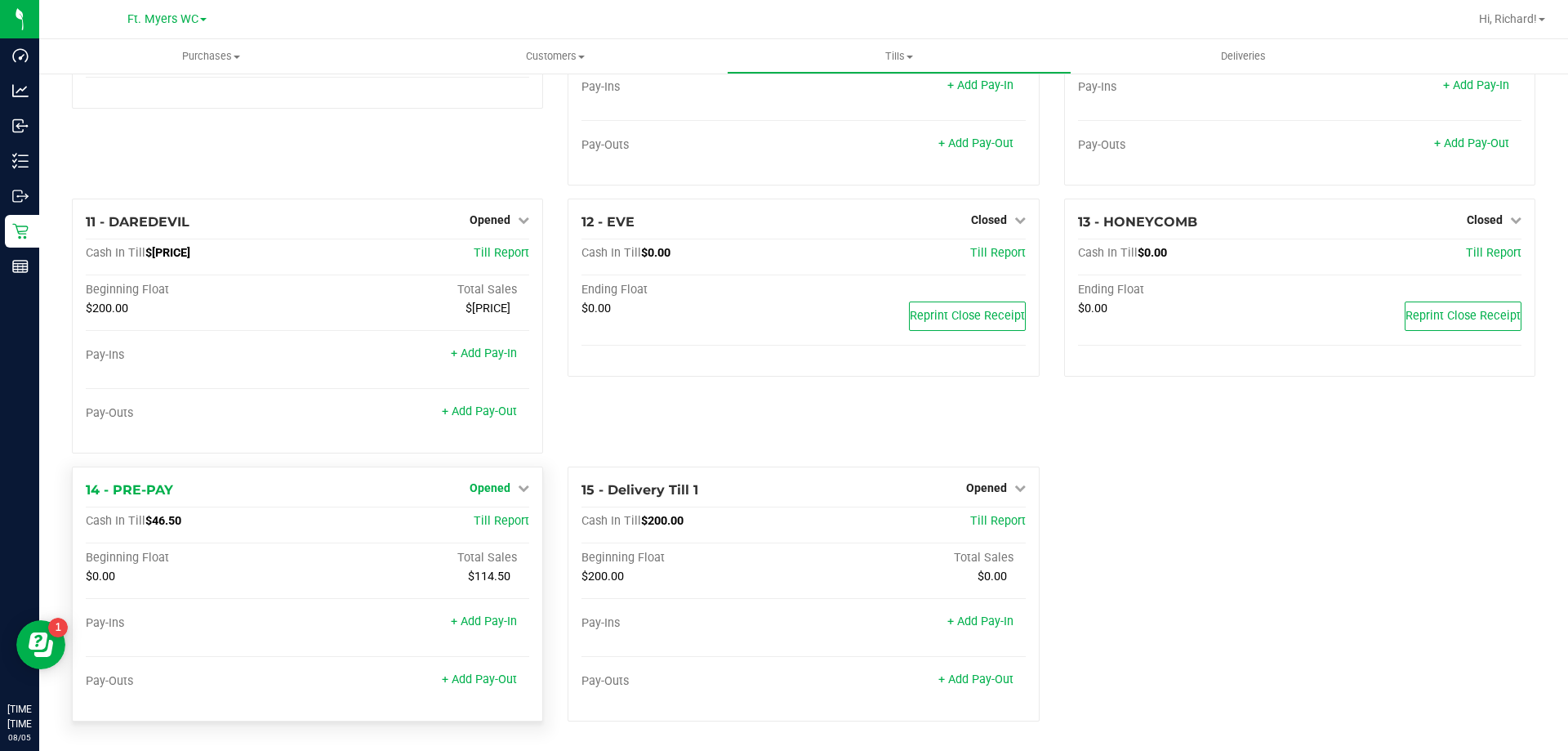 click on "Opened" at bounding box center [499, 488] 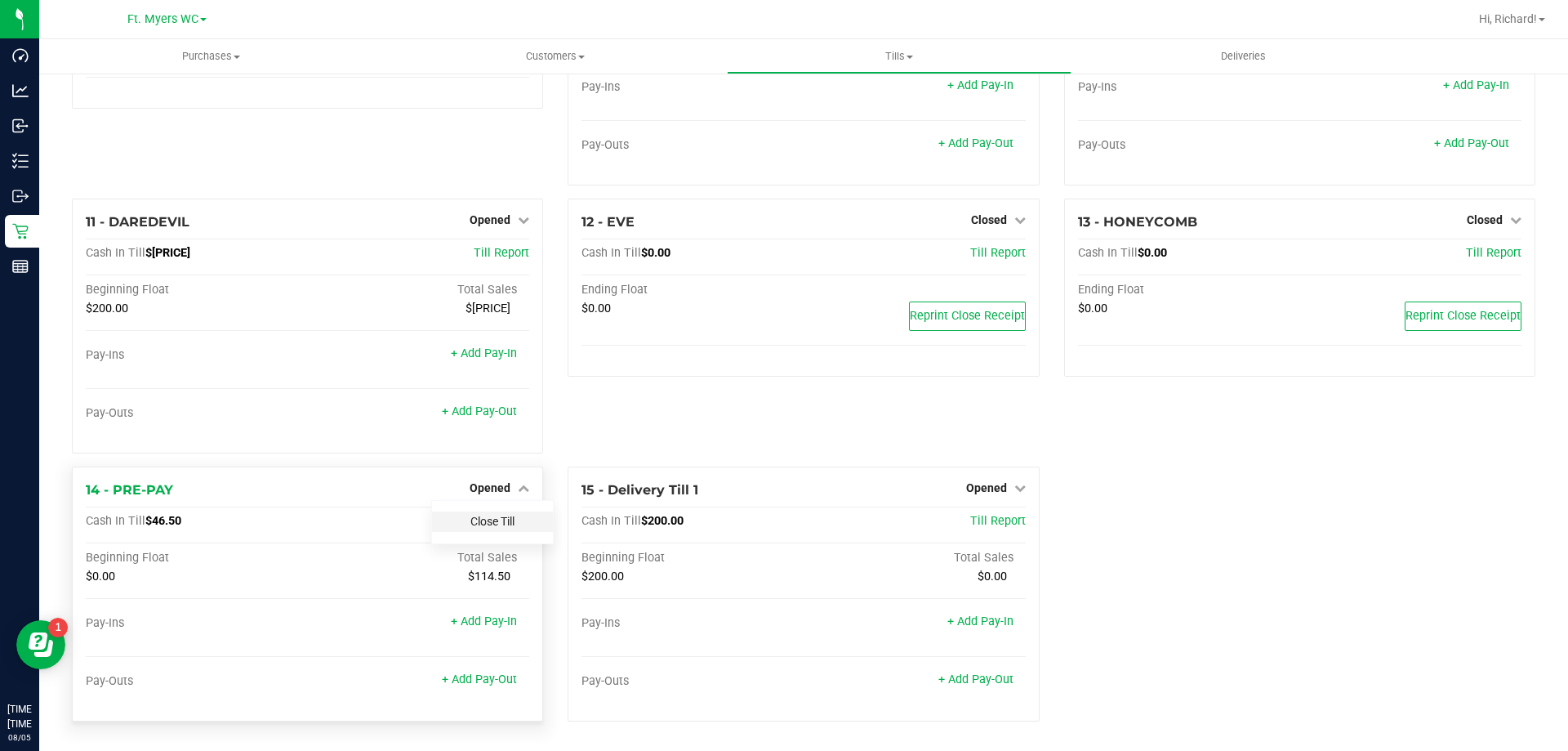 click on "Close Till" at bounding box center (492, 521) 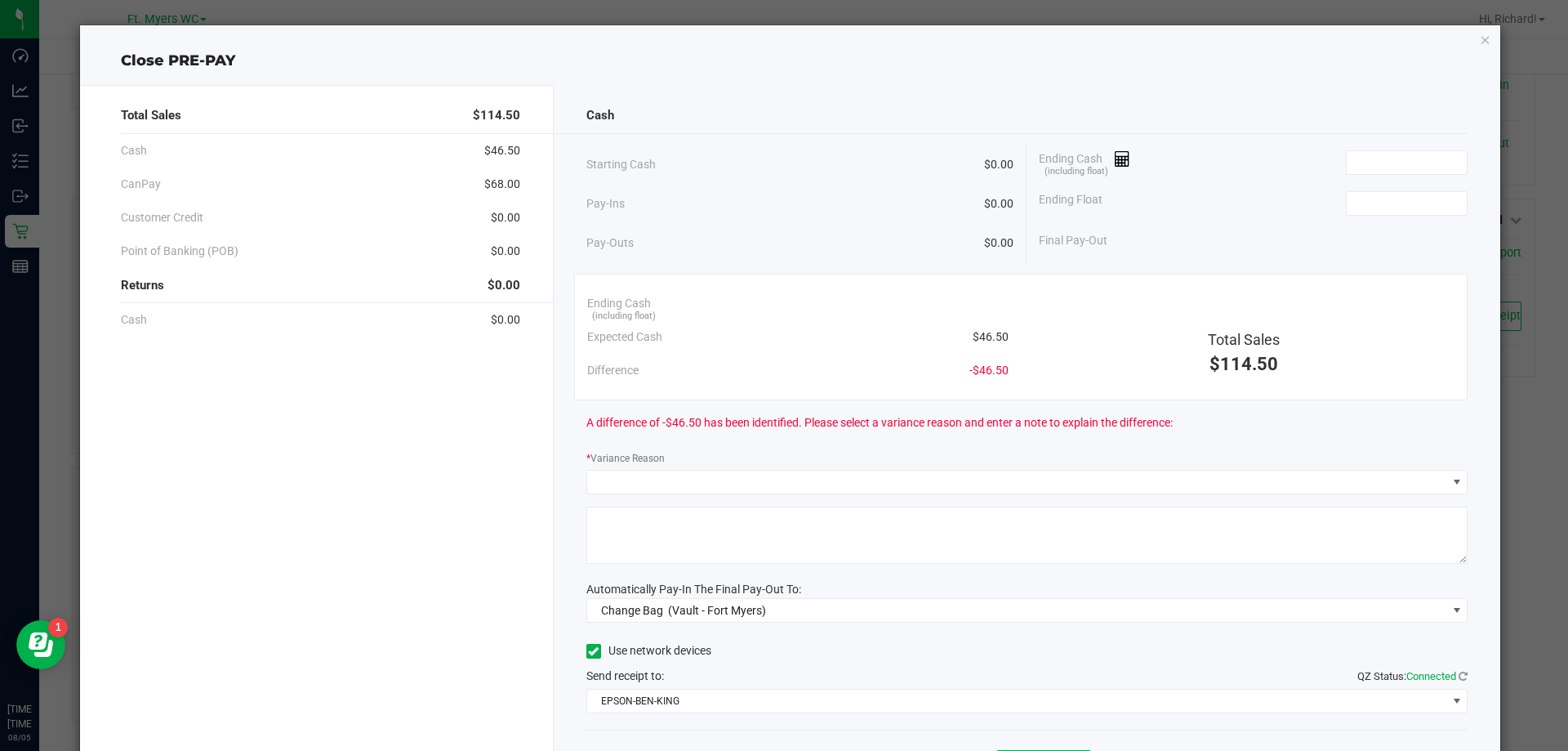 click on "Close PRE-PAY" 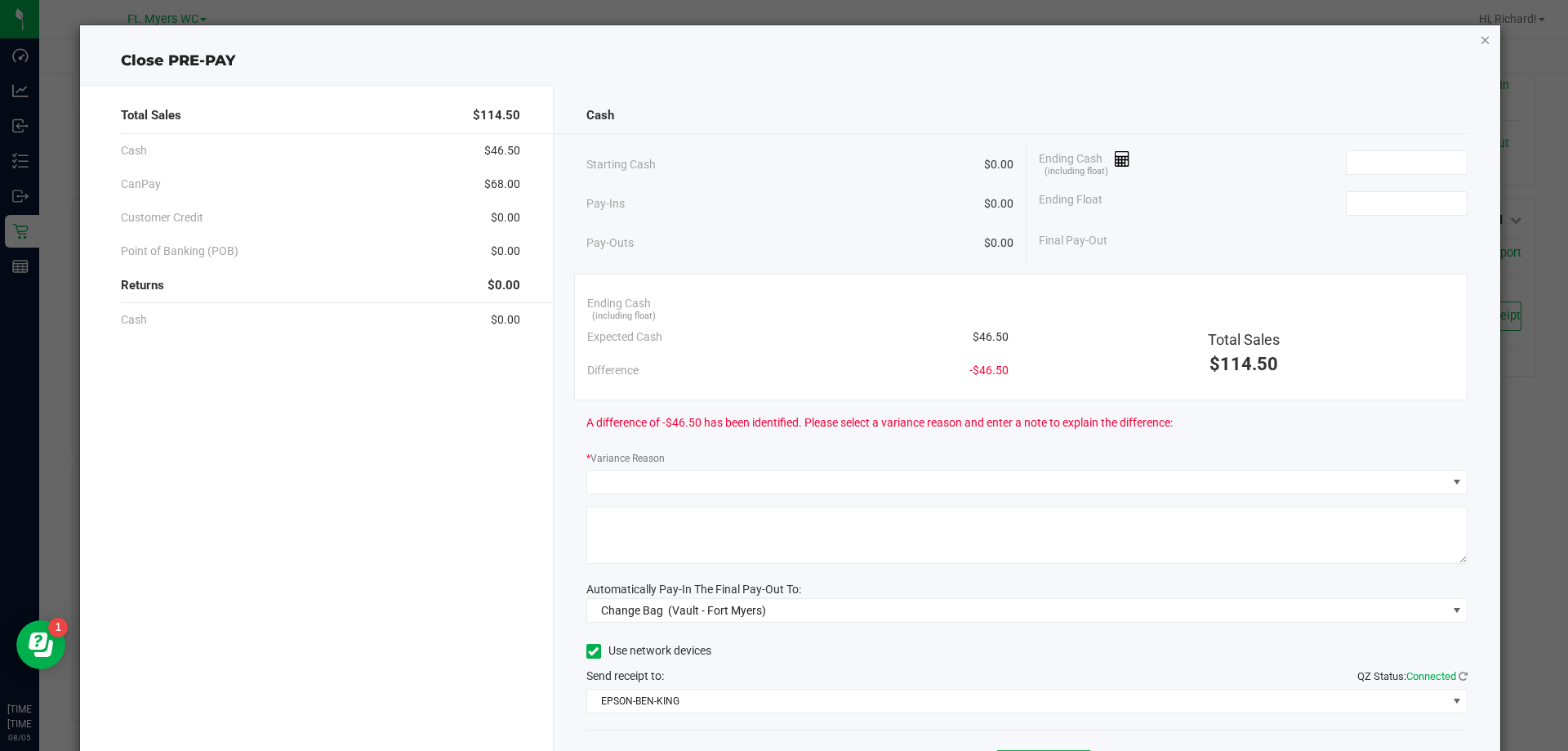 click 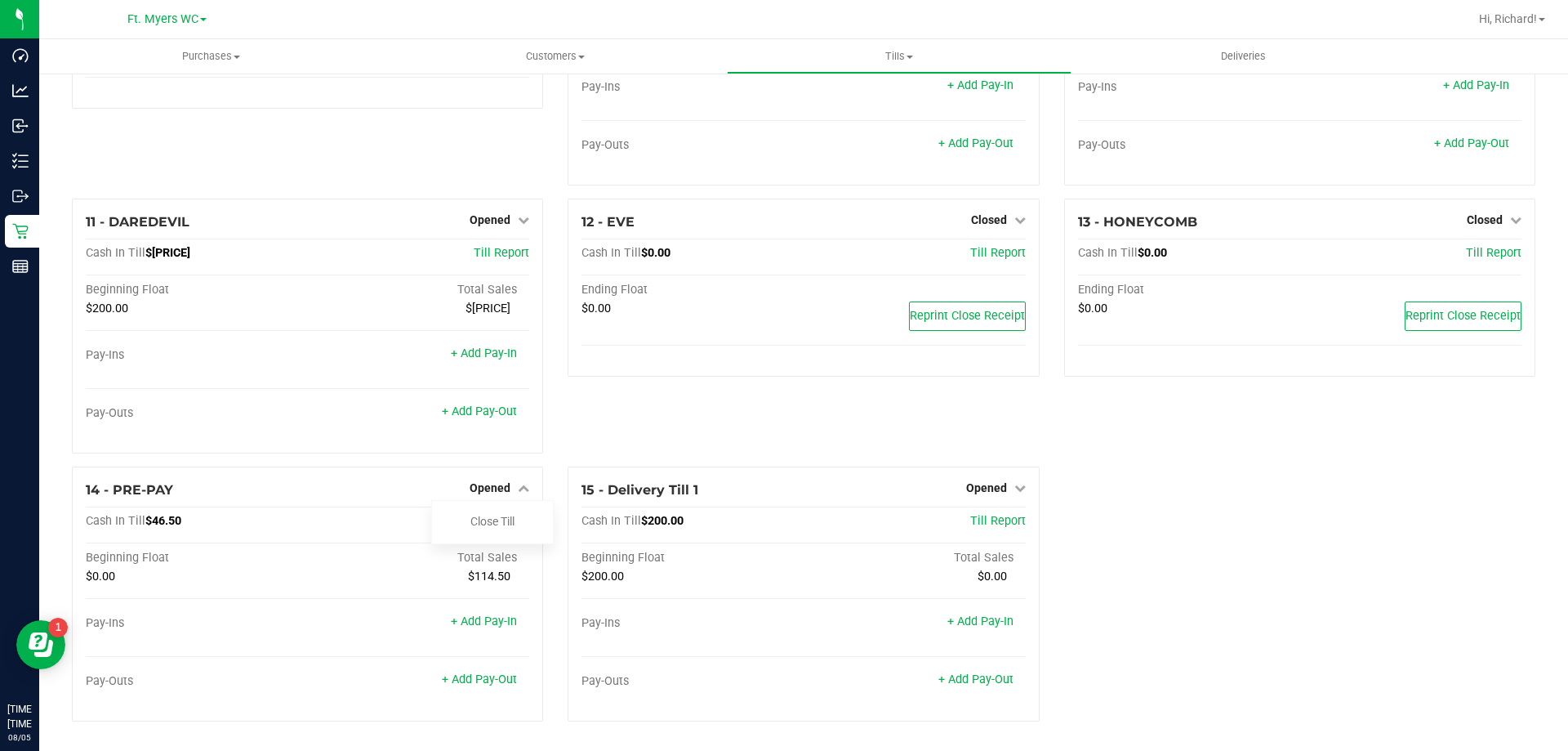 click on "12 - EVE  Closed  Open Till   Cash In Till   $0.00   Till Report   Ending Float   $0.00       Reprint Close Receipt" at bounding box center [803, 333] 